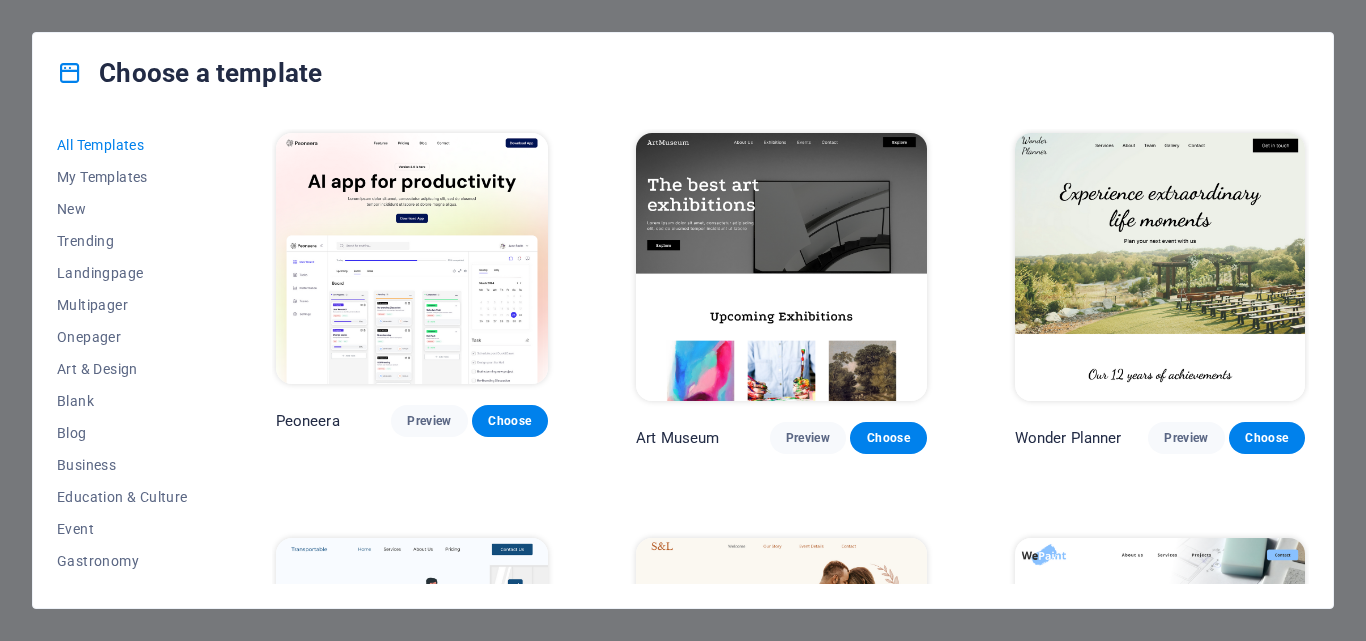 scroll, scrollTop: 0, scrollLeft: 0, axis: both 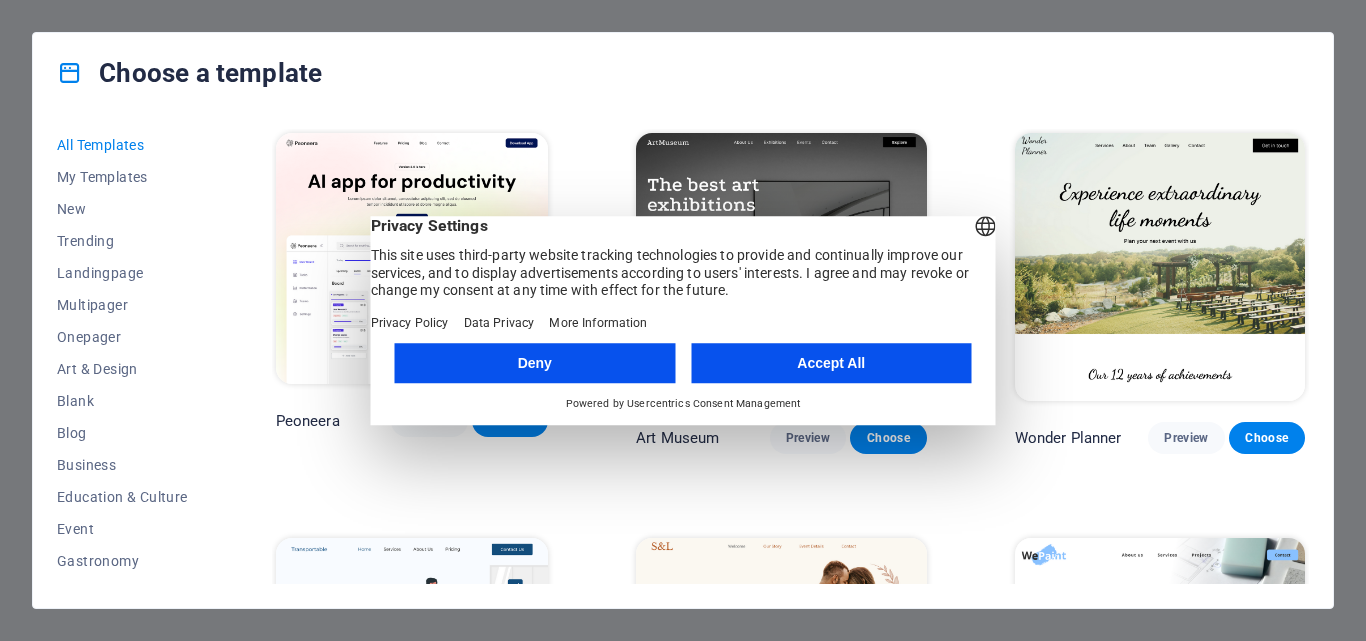 click on "Accept All" at bounding box center [831, 363] 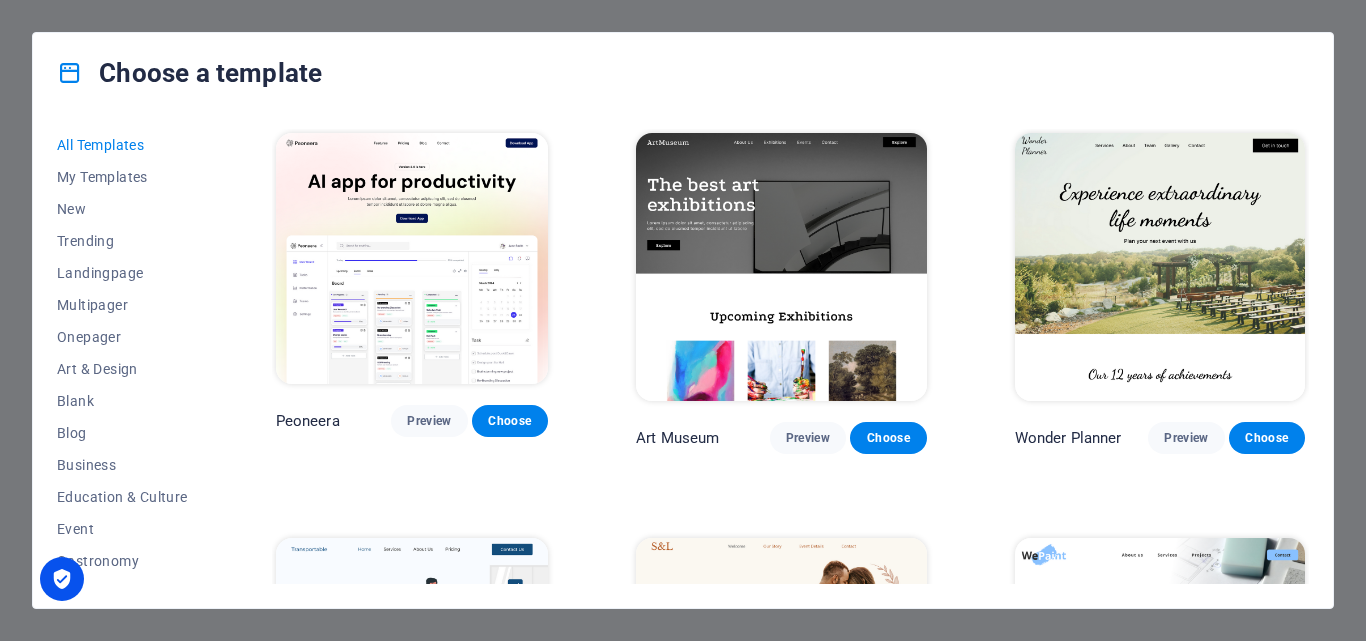 click on "Preview" at bounding box center [429, 826] 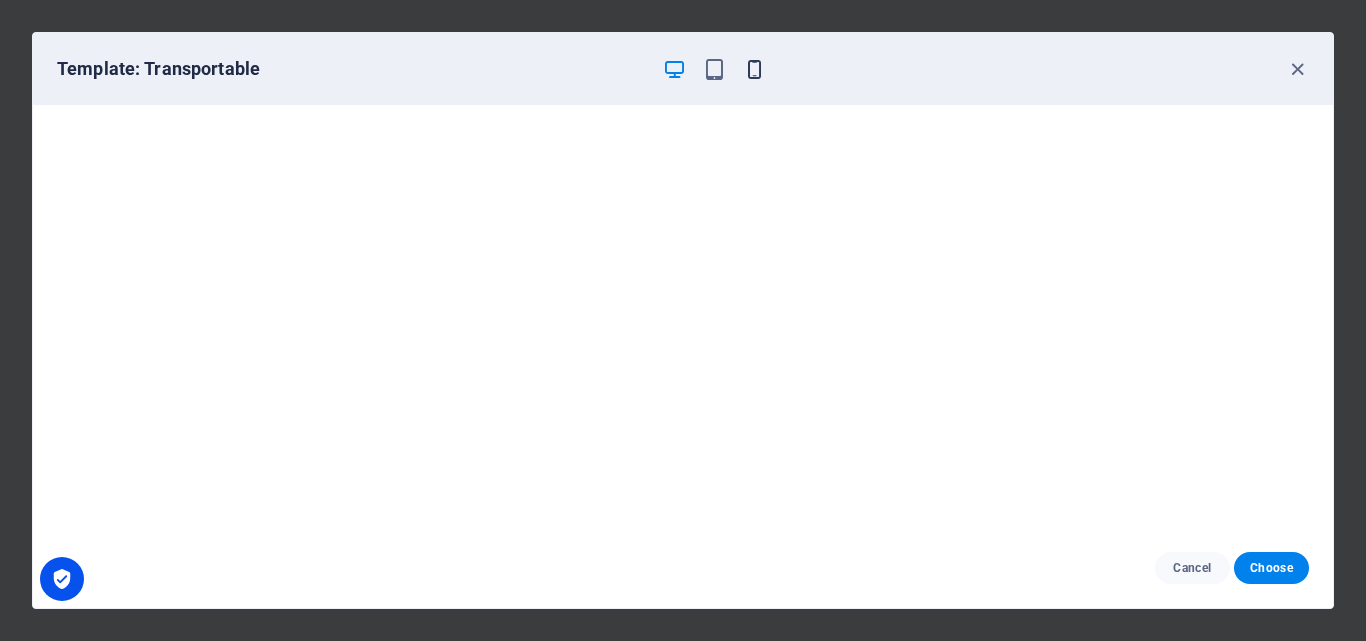 click at bounding box center (754, 69) 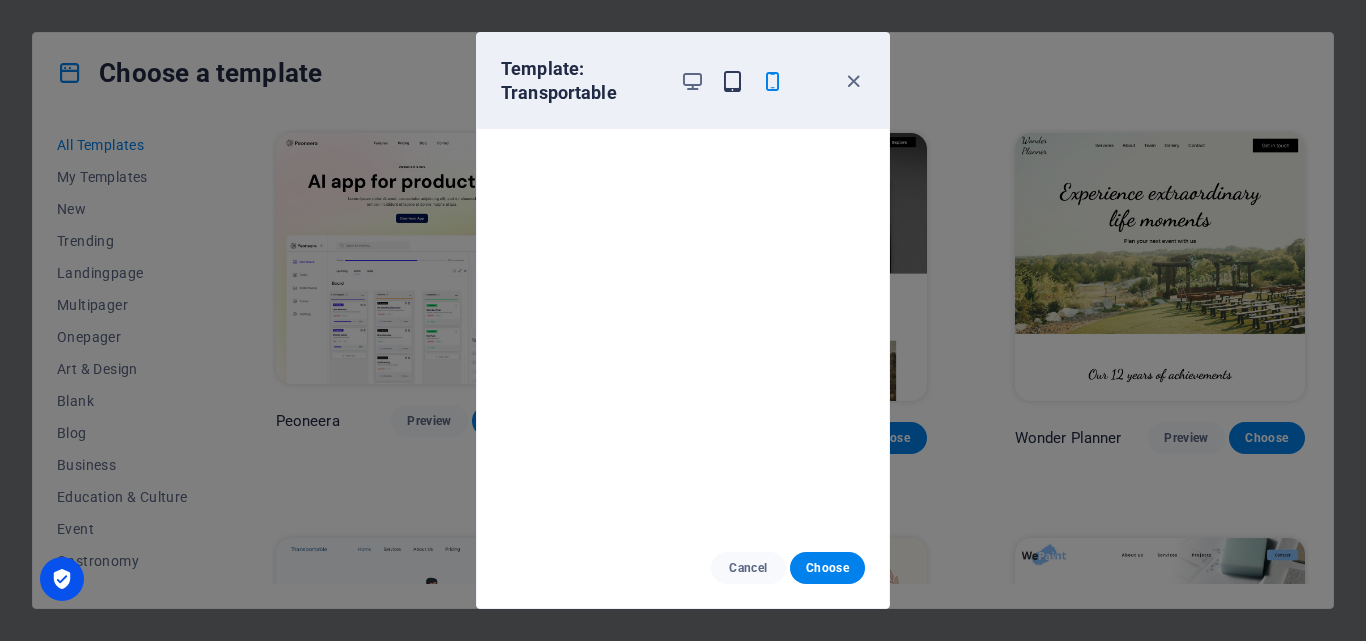 click at bounding box center (732, 81) 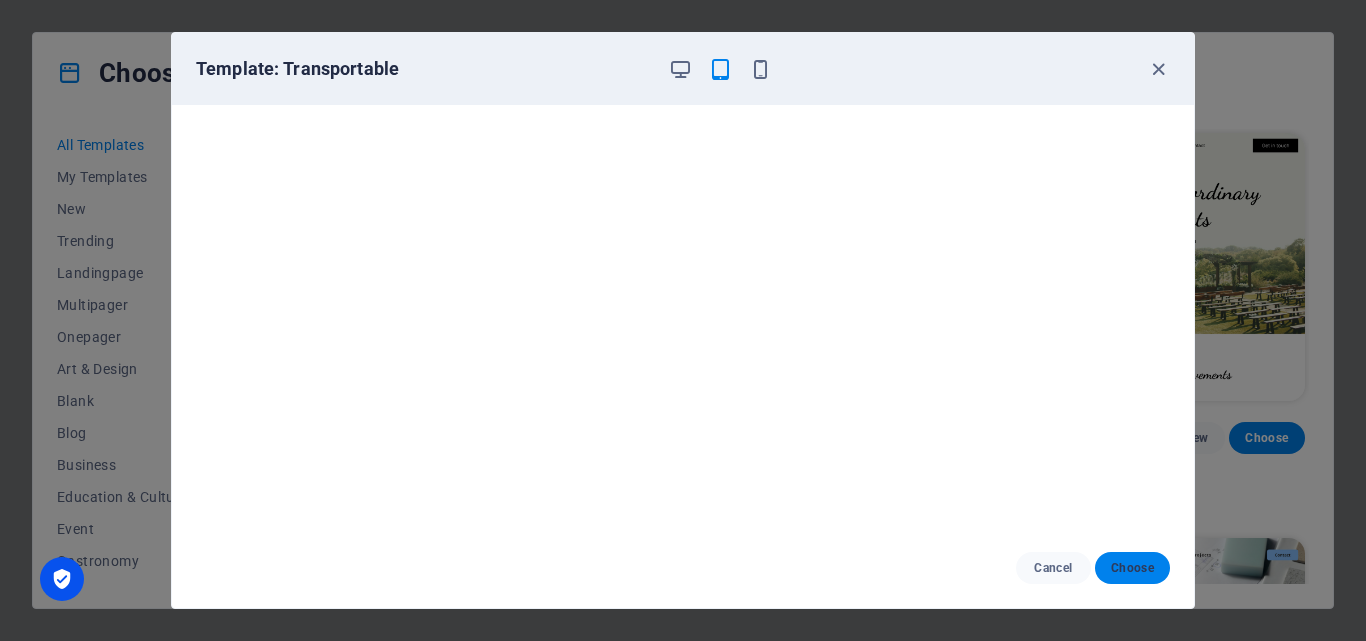 click on "Choose" at bounding box center (1132, 568) 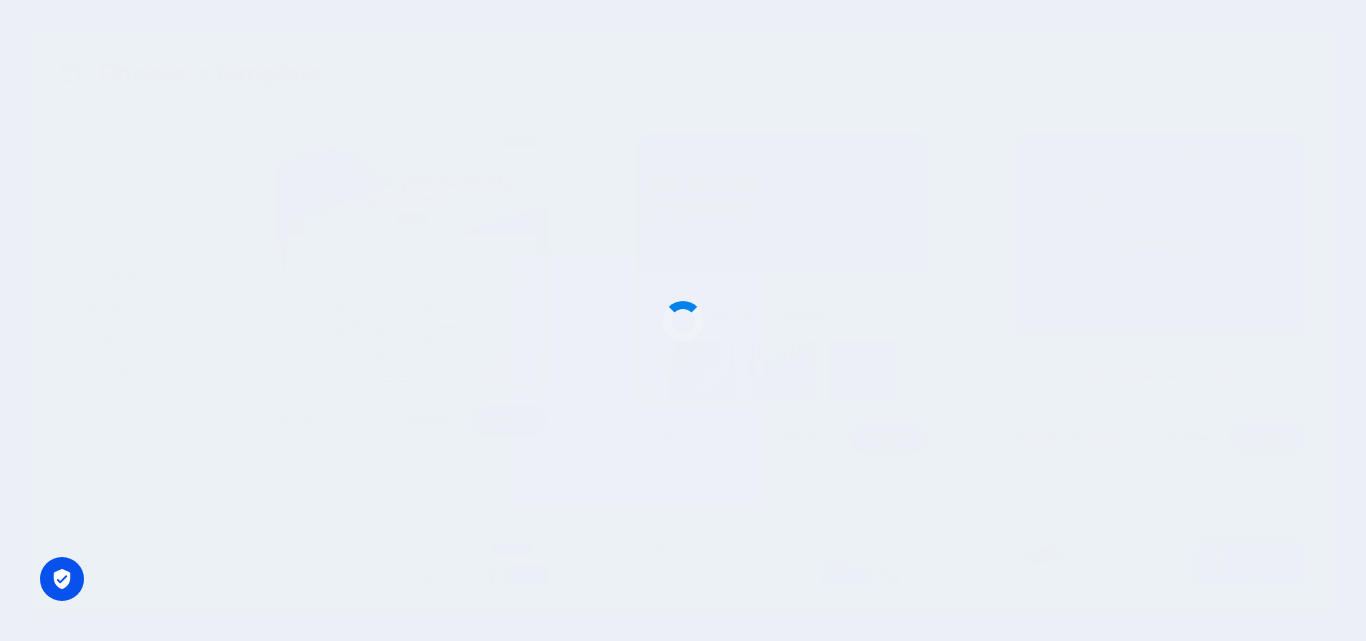 scroll, scrollTop: 470, scrollLeft: 0, axis: vertical 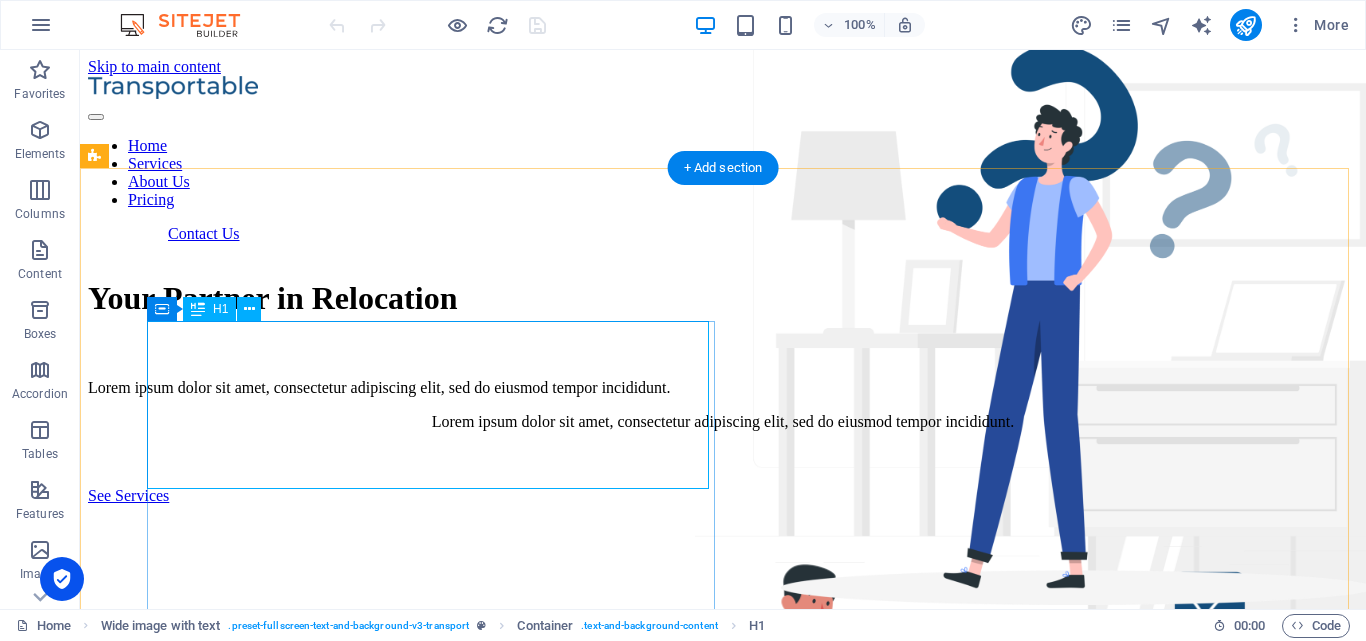click on "Your Partner in Relocation" at bounding box center [723, 298] 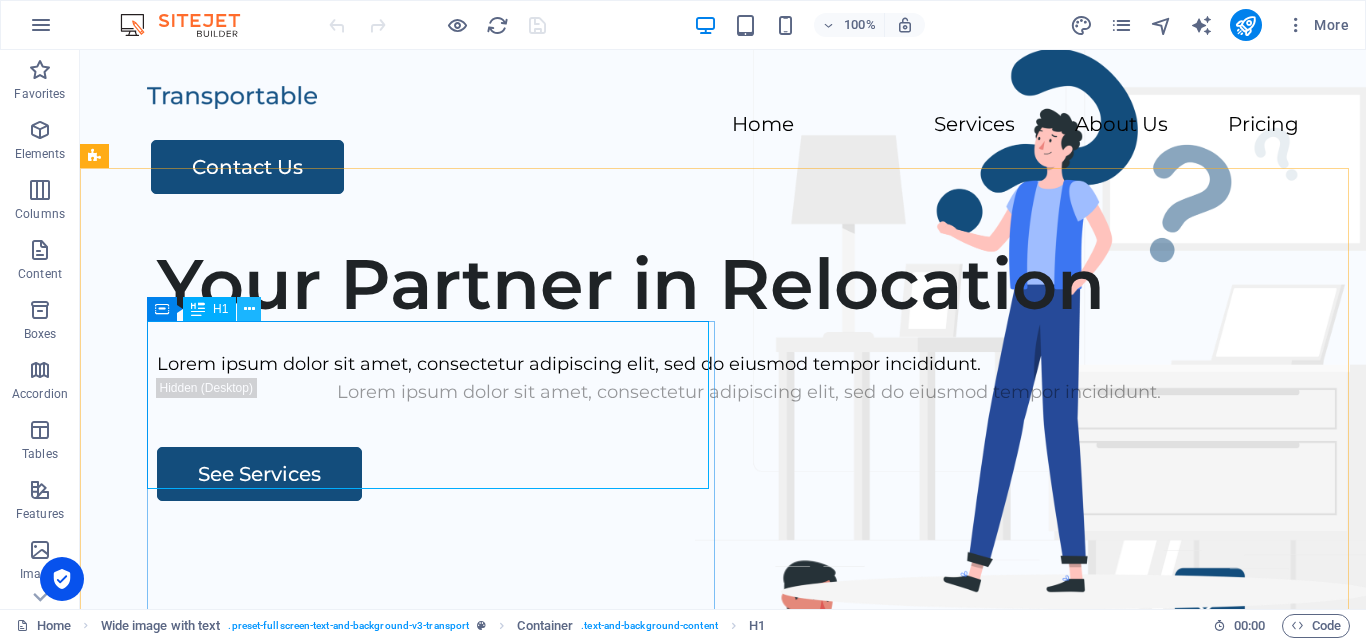 click at bounding box center [249, 309] 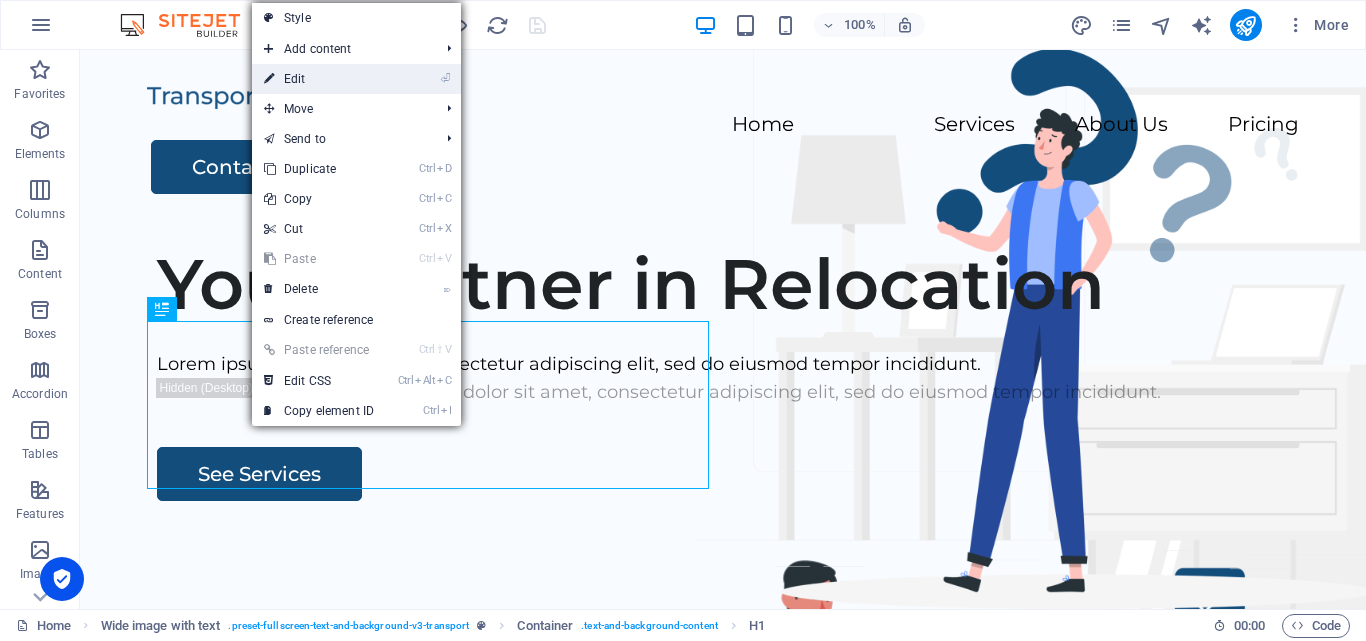click on "⏎  Edit" at bounding box center (356, 79) 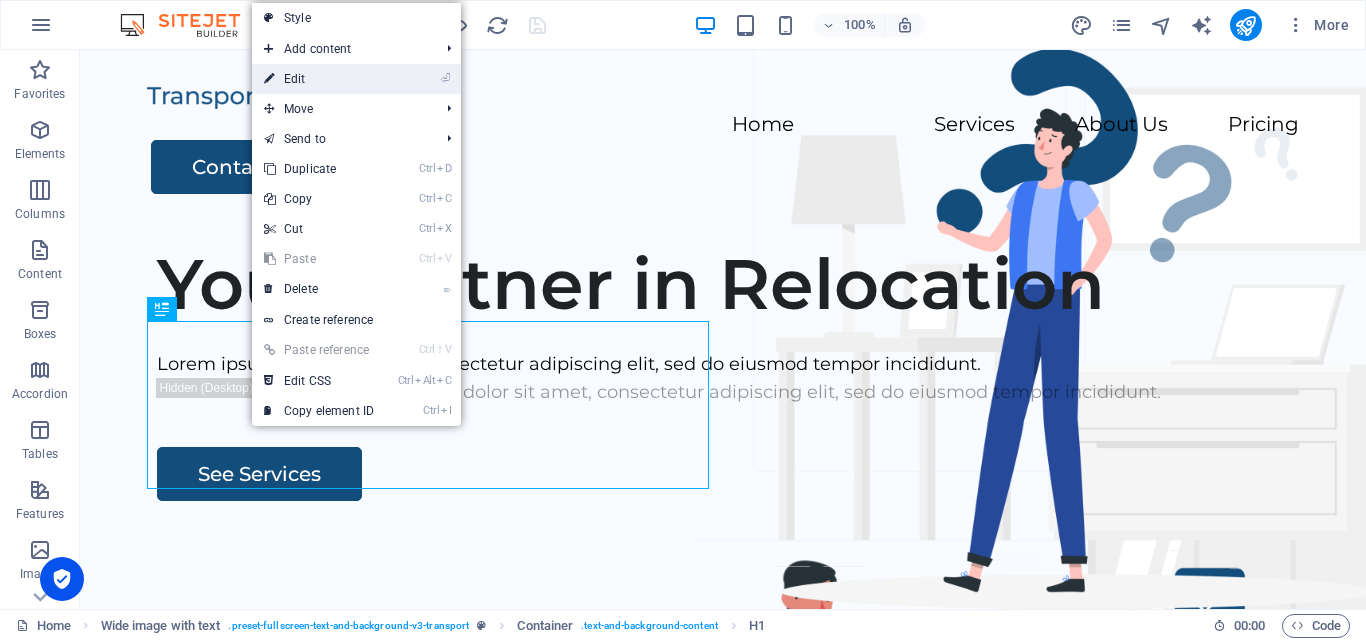 click on "⏎  Edit" at bounding box center [319, 79] 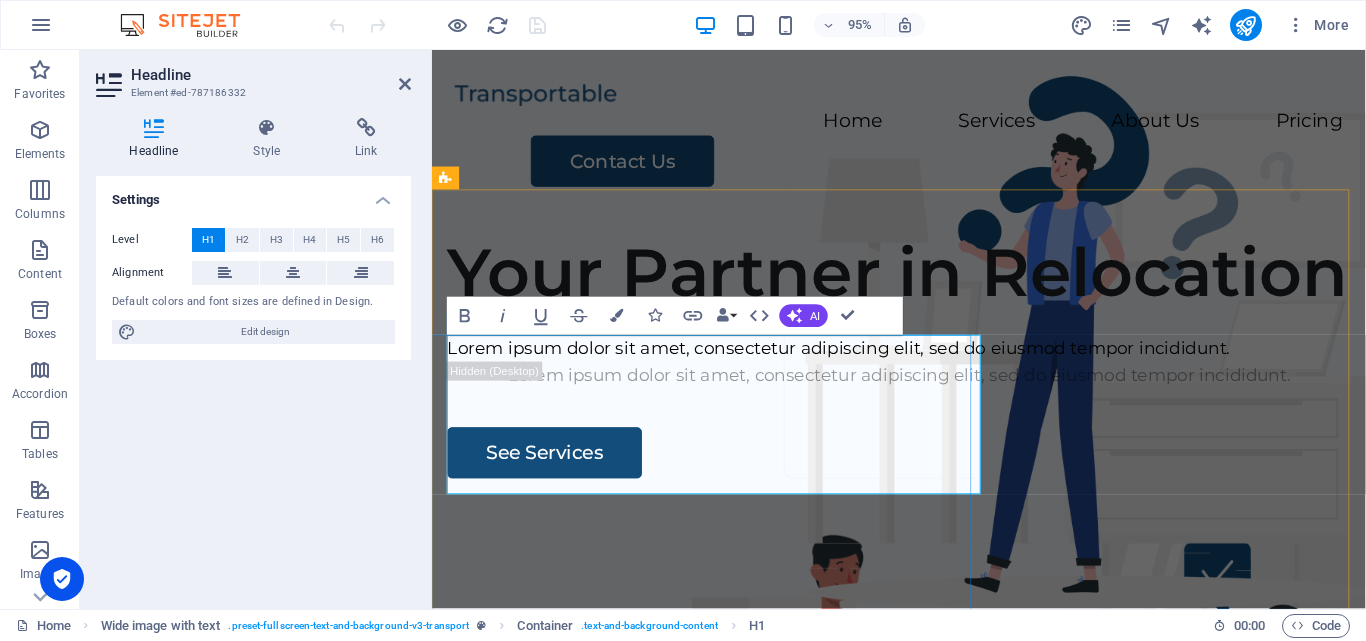 click on "Your Partner in Relocation" at bounding box center (923, 284) 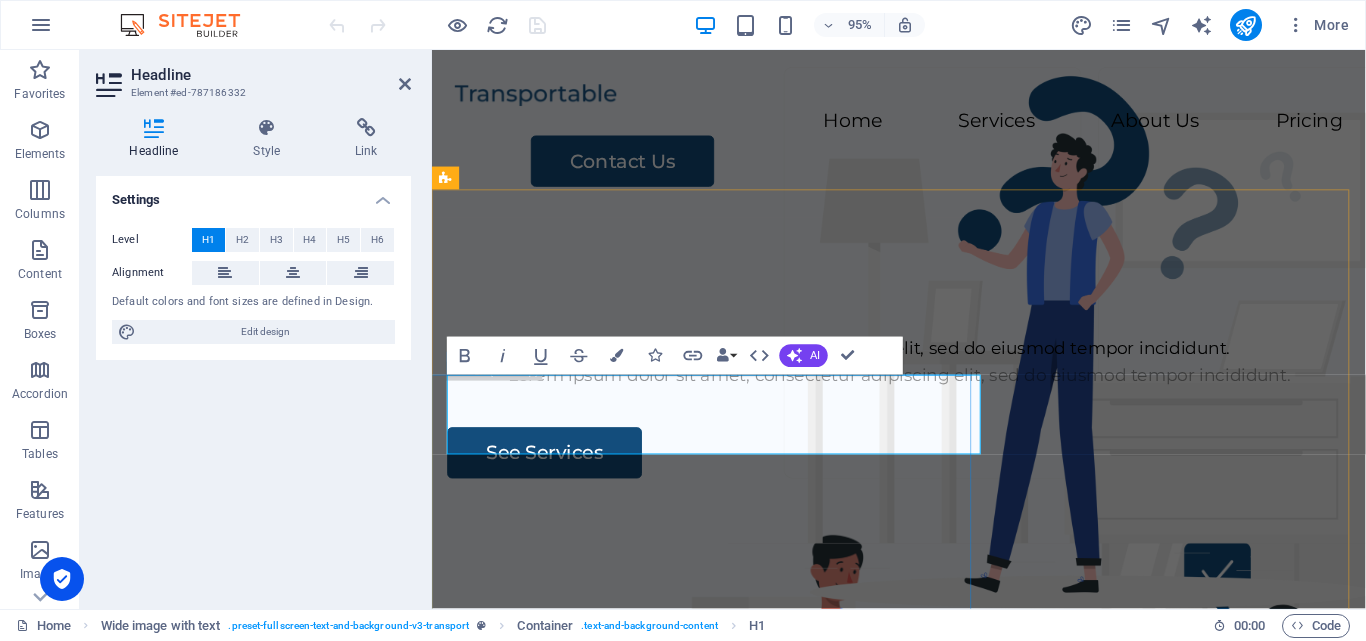 type 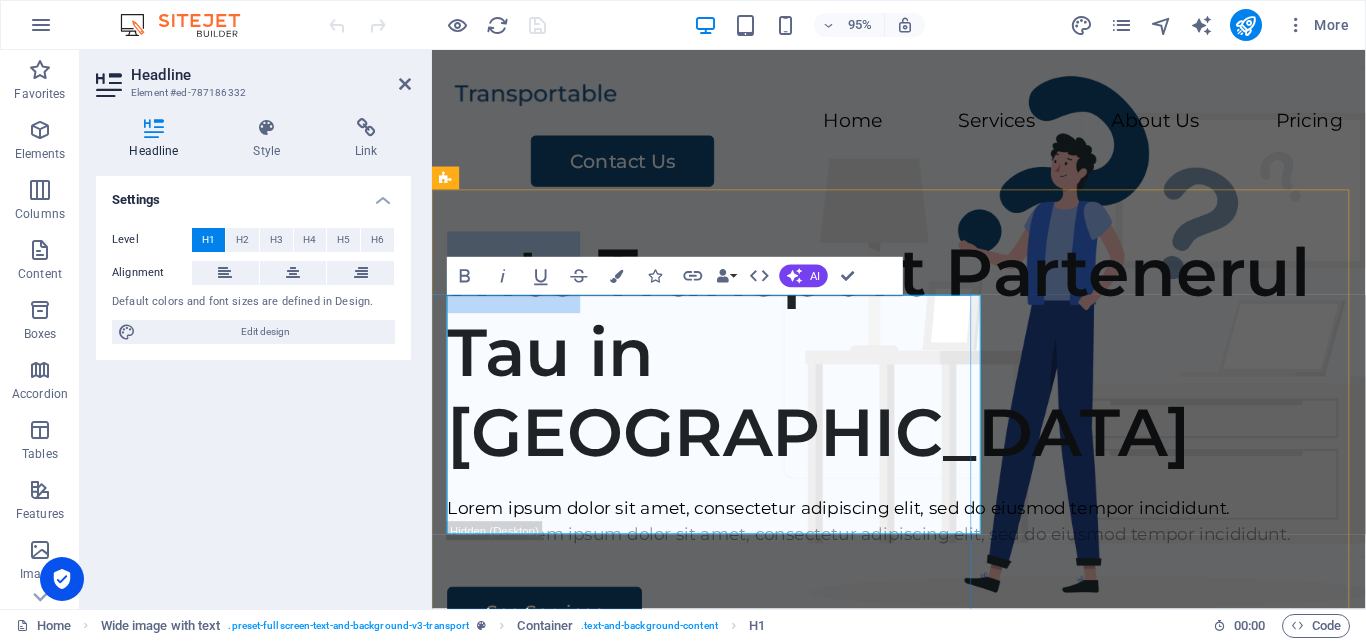 drag, startPoint x: 594, startPoint y: 347, endPoint x: 478, endPoint y: 357, distance: 116.43024 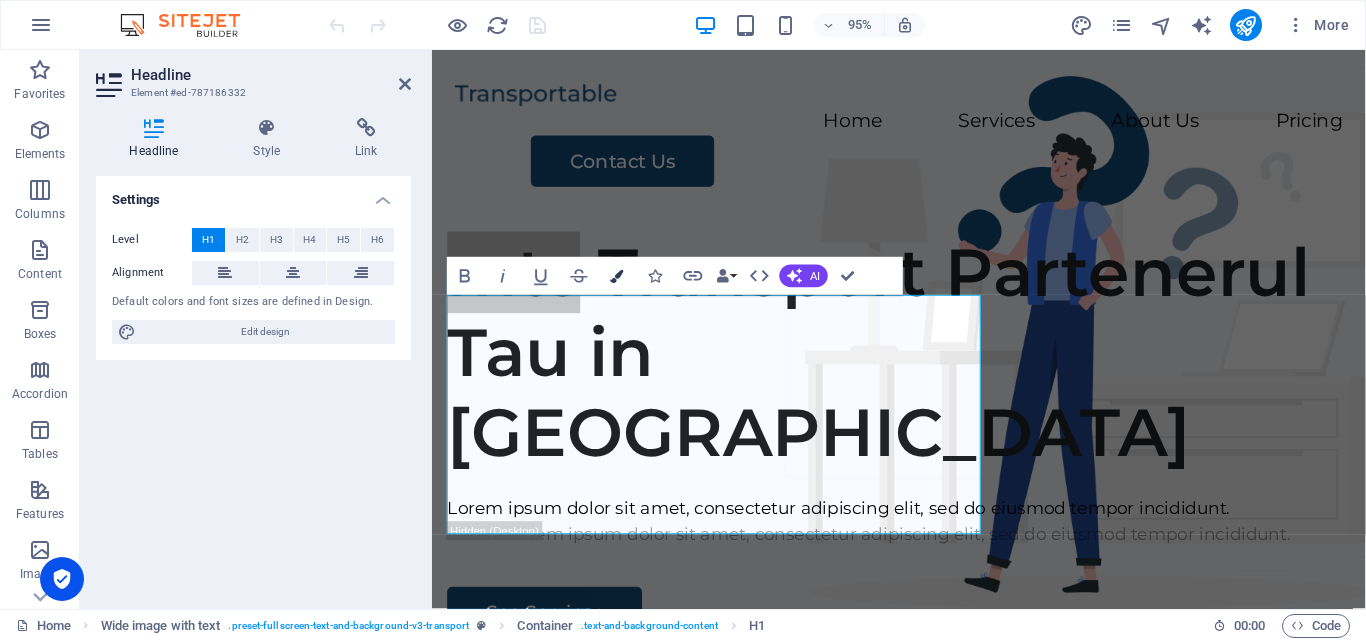 click at bounding box center (617, 276) 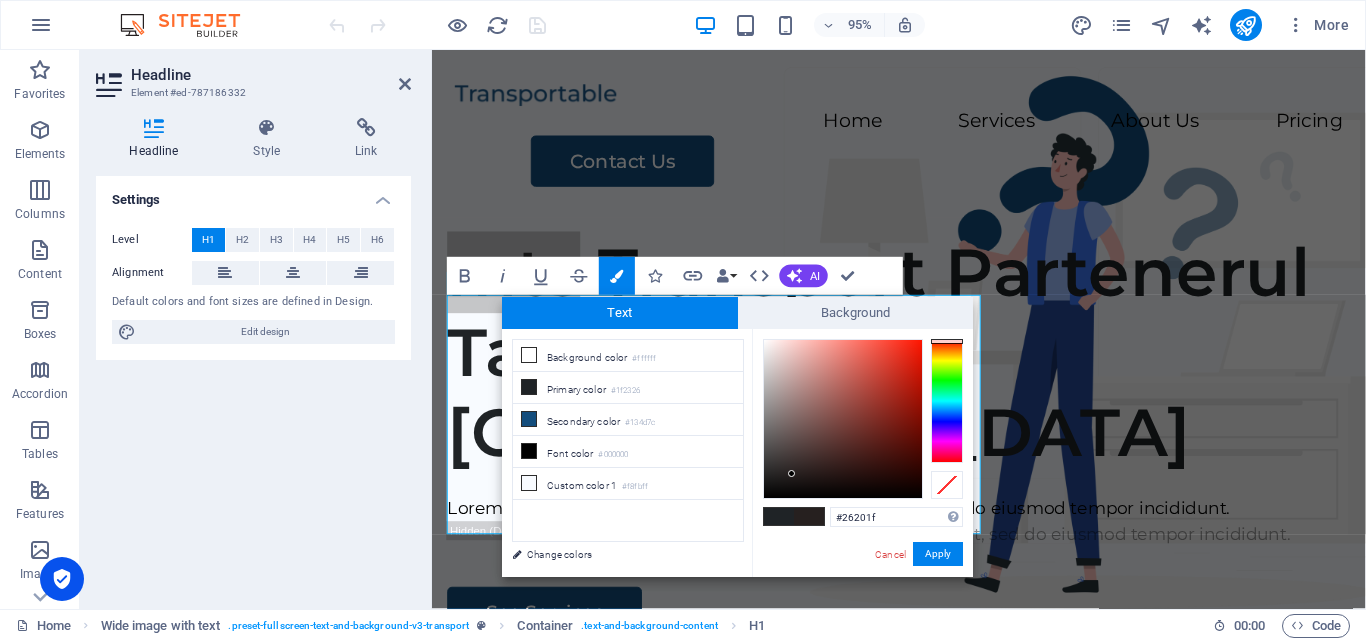 click at bounding box center (947, 401) 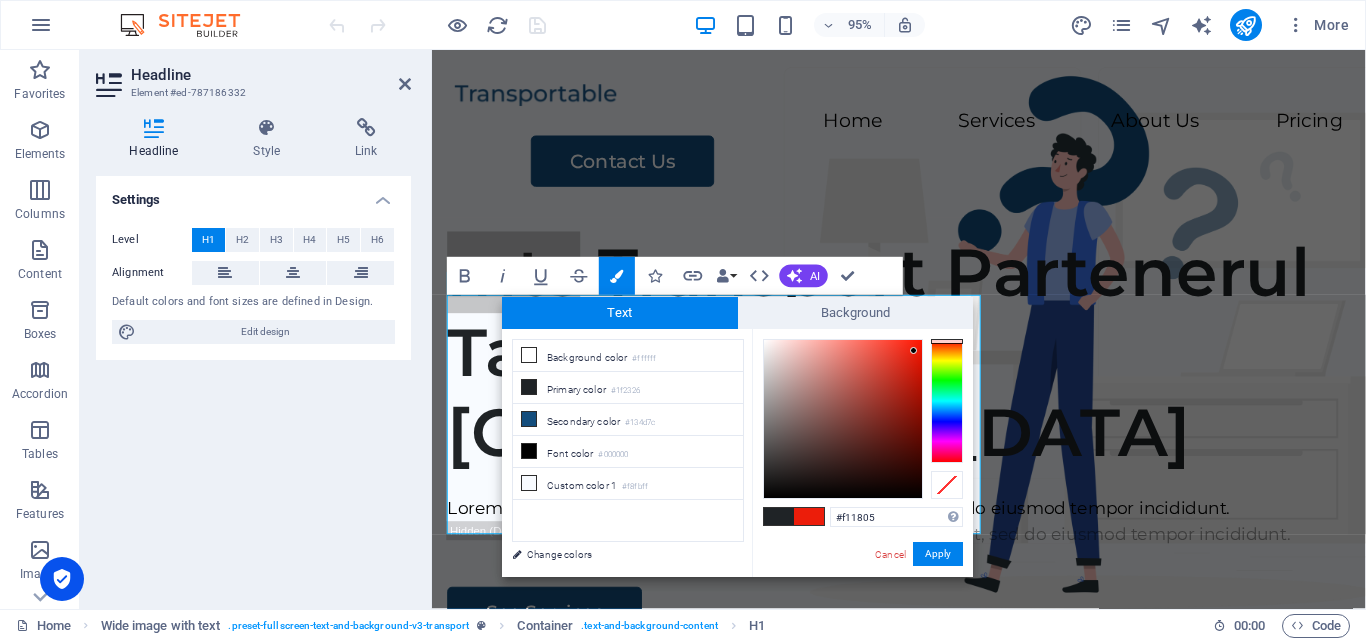 type on "#f31905" 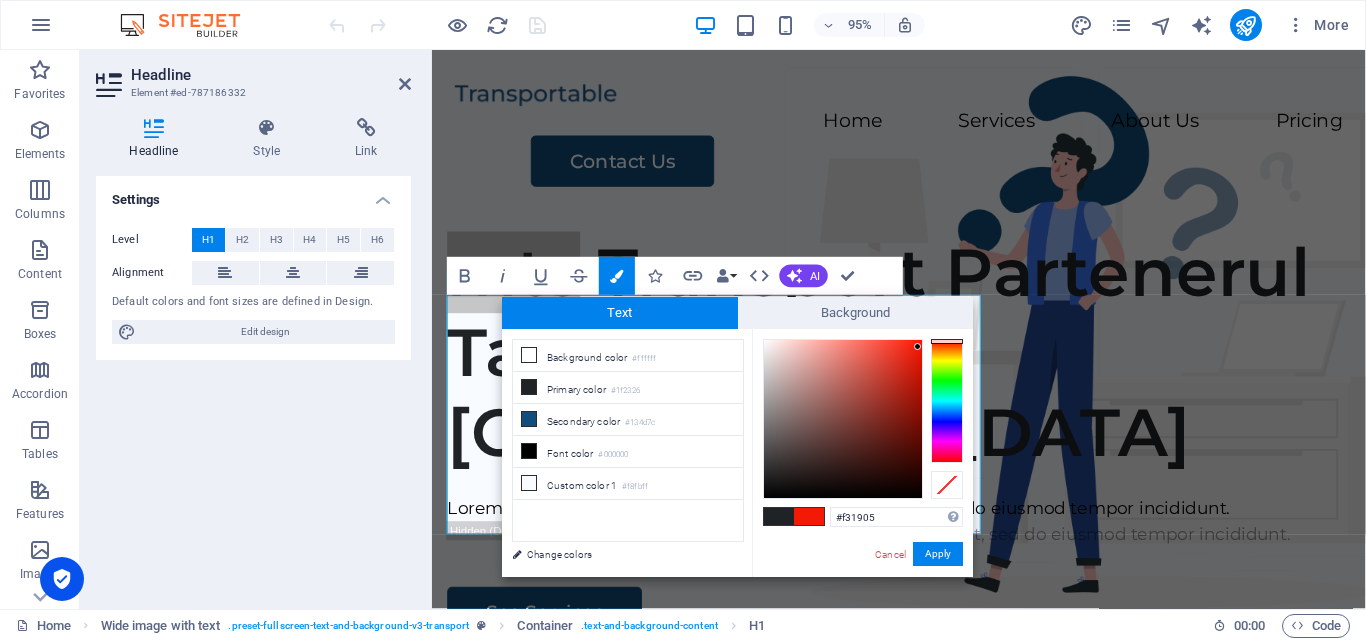 click at bounding box center [843, 419] 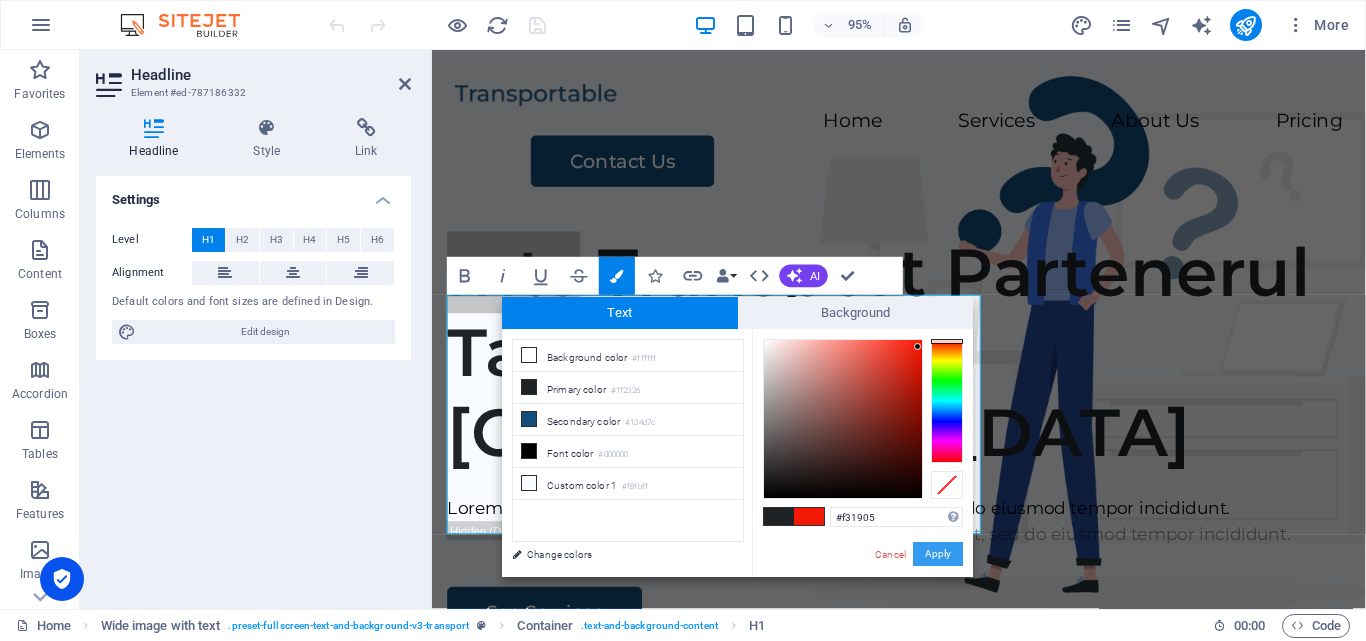 click on "Apply" at bounding box center (938, 554) 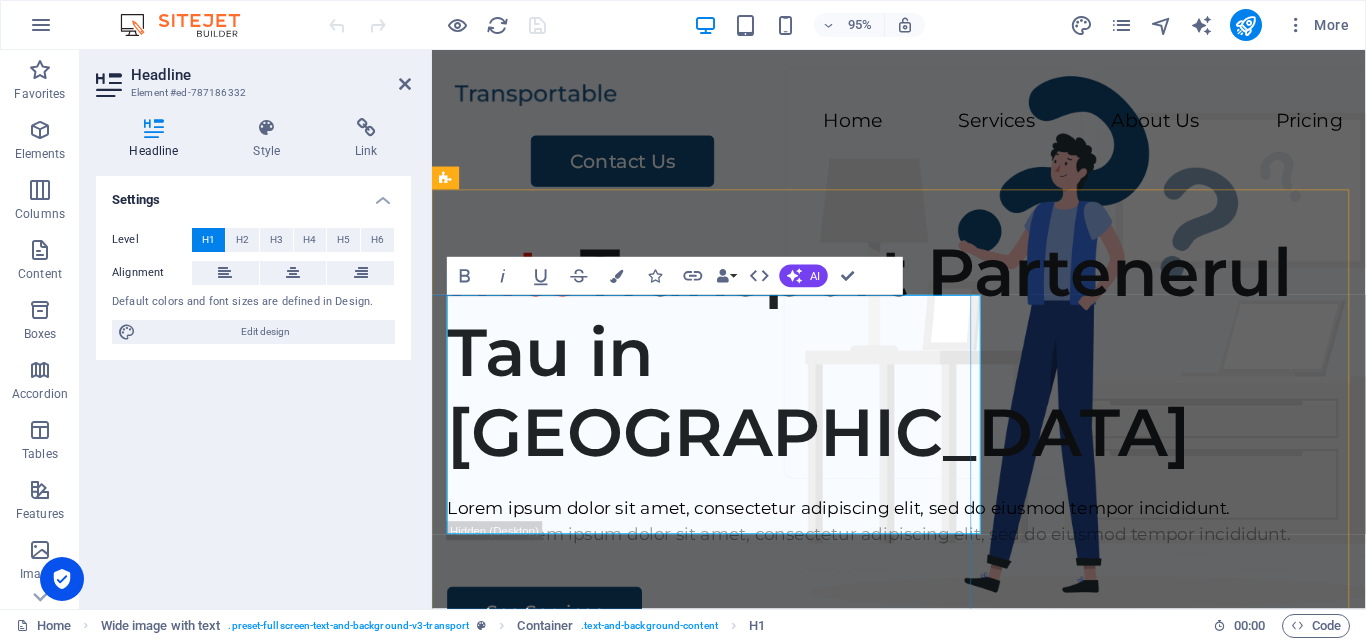 click on "​ mts  Transport Partenerul Tau in Relocari" at bounding box center (923, 368) 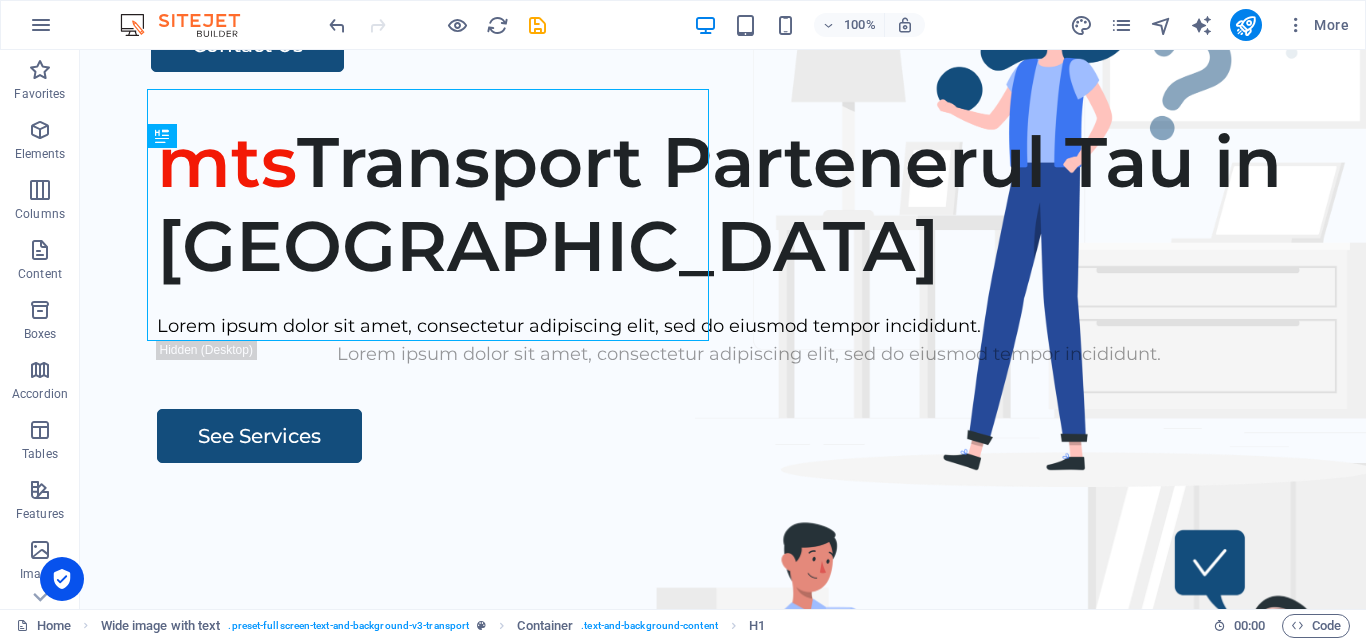 scroll, scrollTop: 0, scrollLeft: 0, axis: both 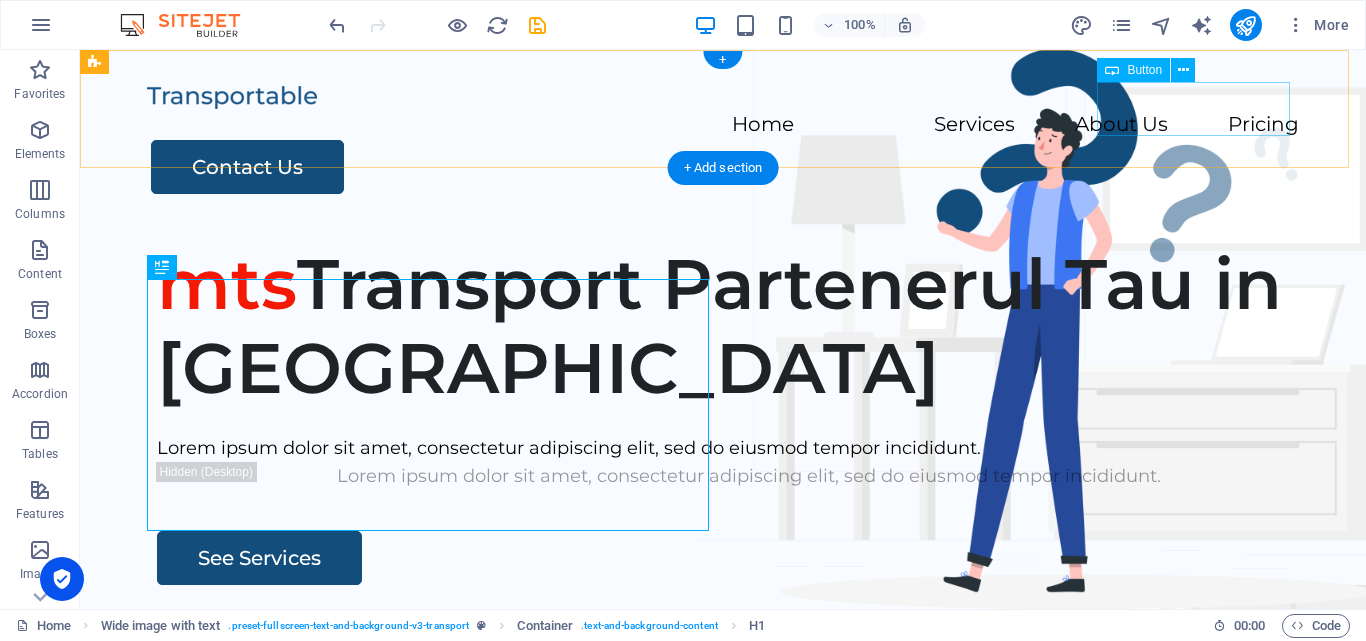 click on "Contact Us" at bounding box center (725, 167) 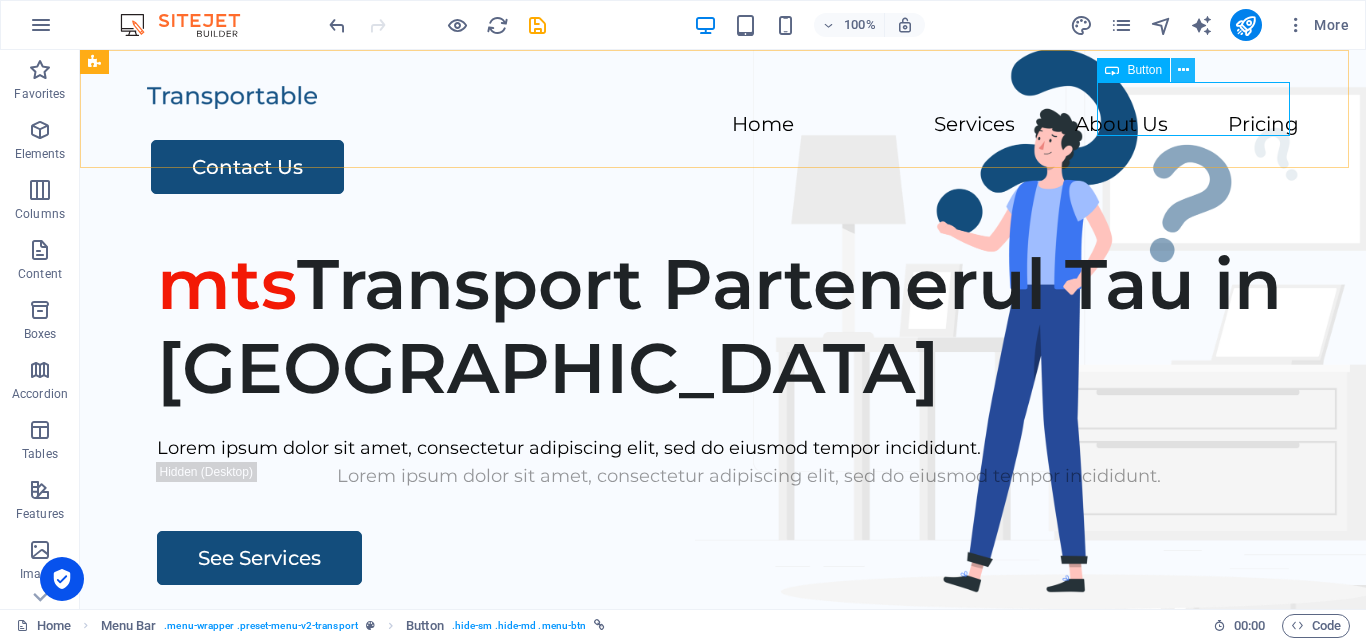 click at bounding box center [1183, 70] 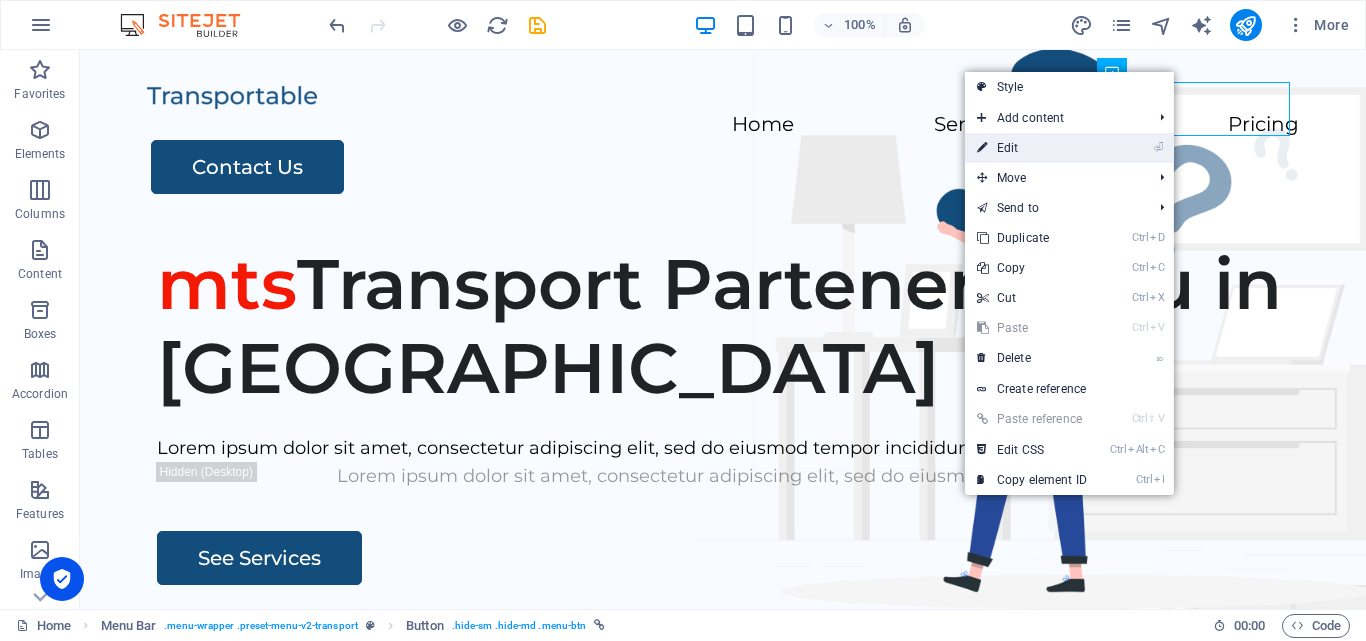 click on "⏎  Edit" at bounding box center (1032, 148) 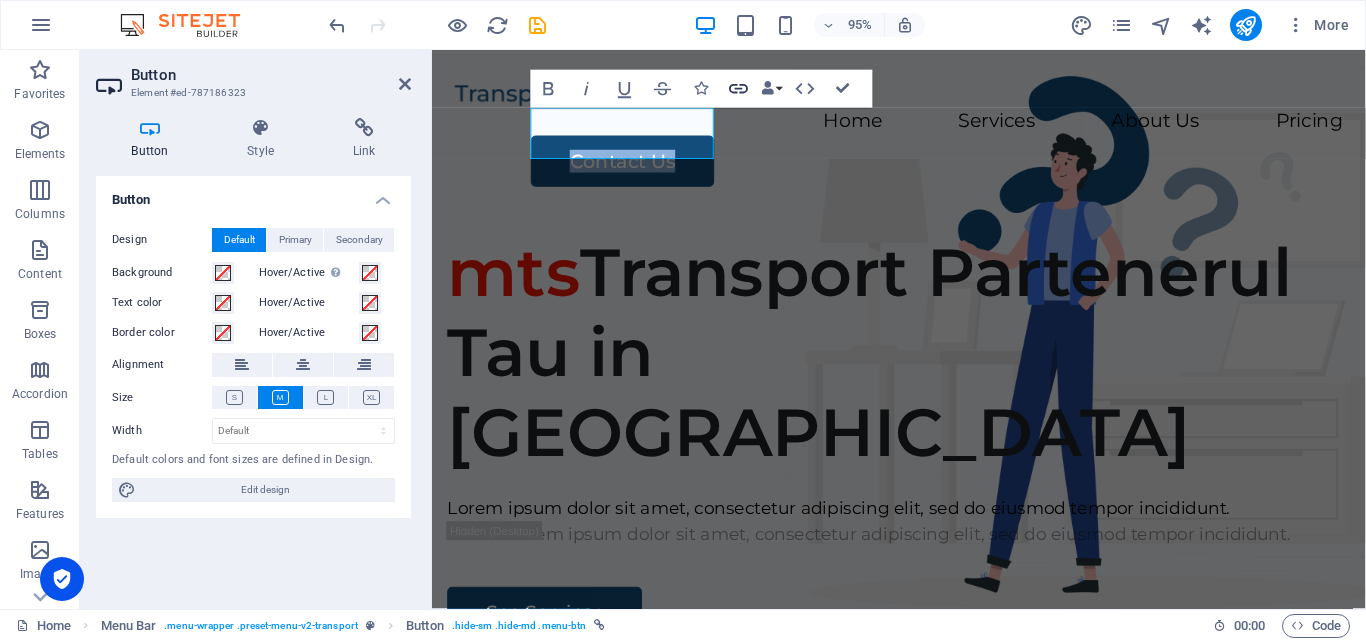 click 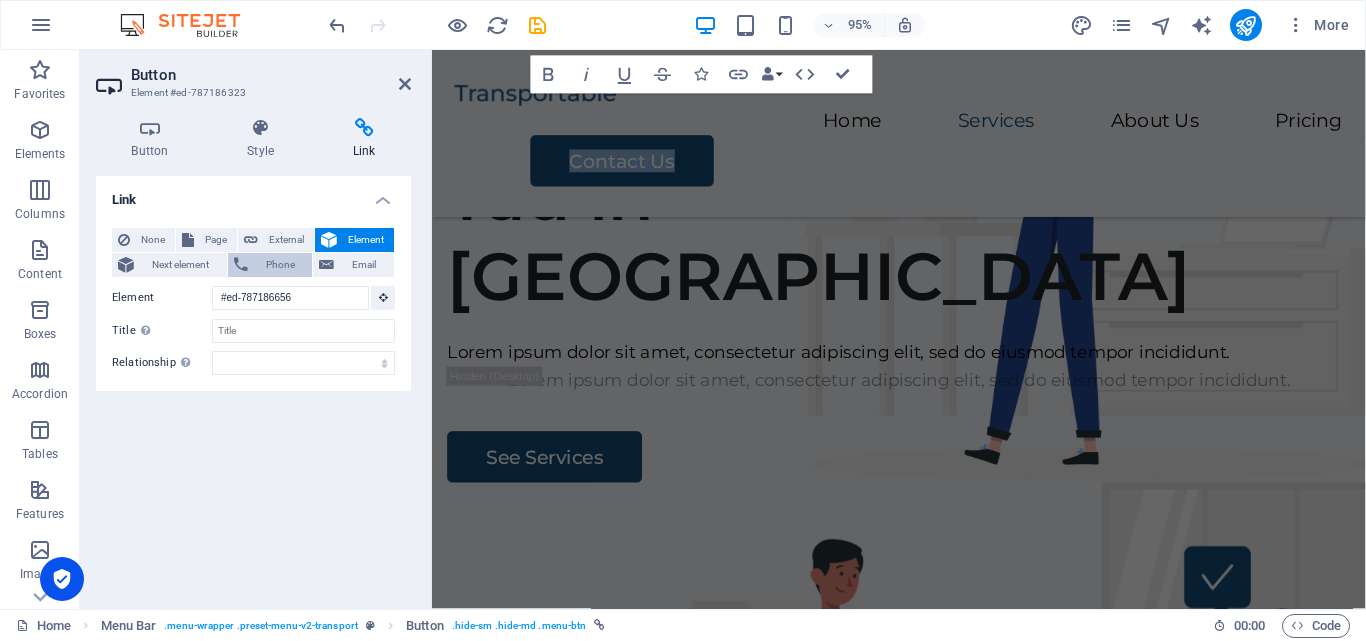 scroll, scrollTop: 0, scrollLeft: 0, axis: both 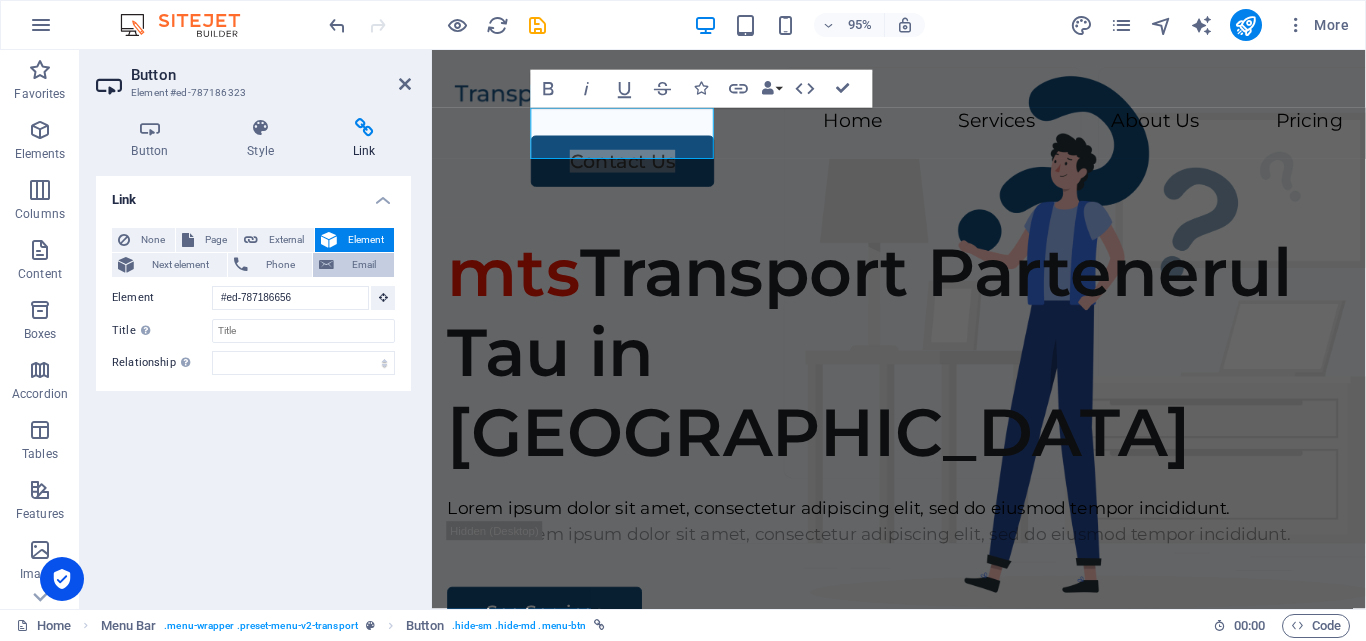 click at bounding box center [326, 265] 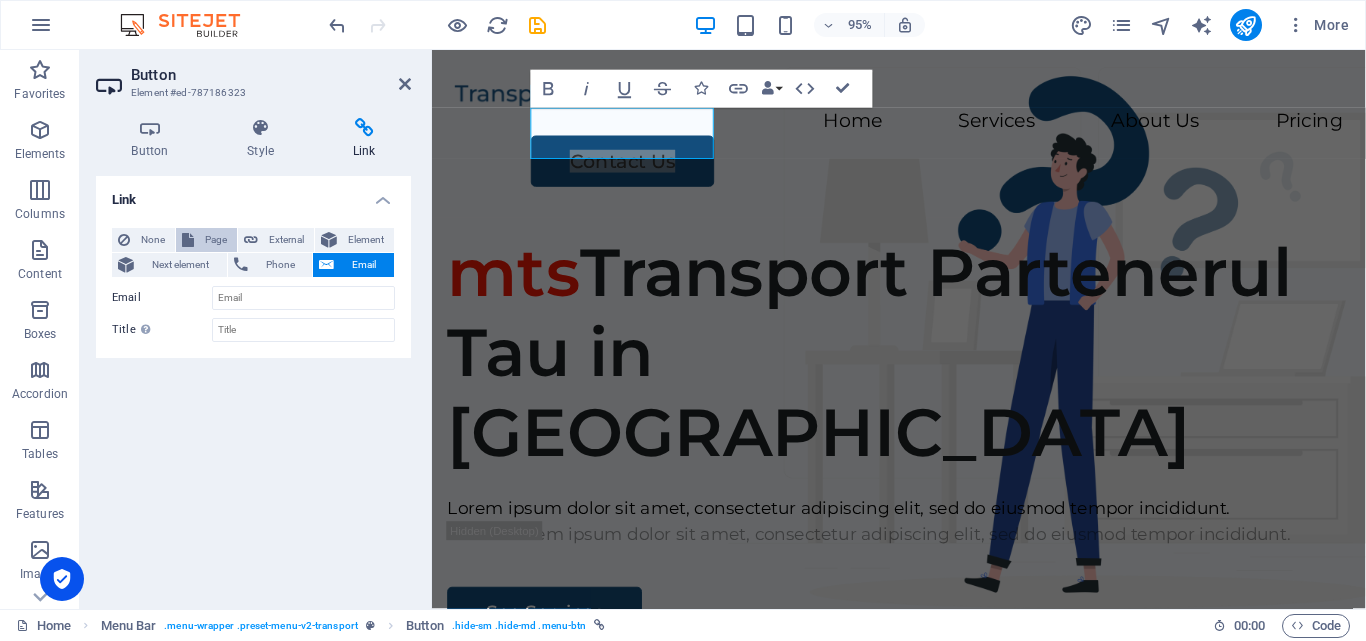 click on "Page" at bounding box center [215, 240] 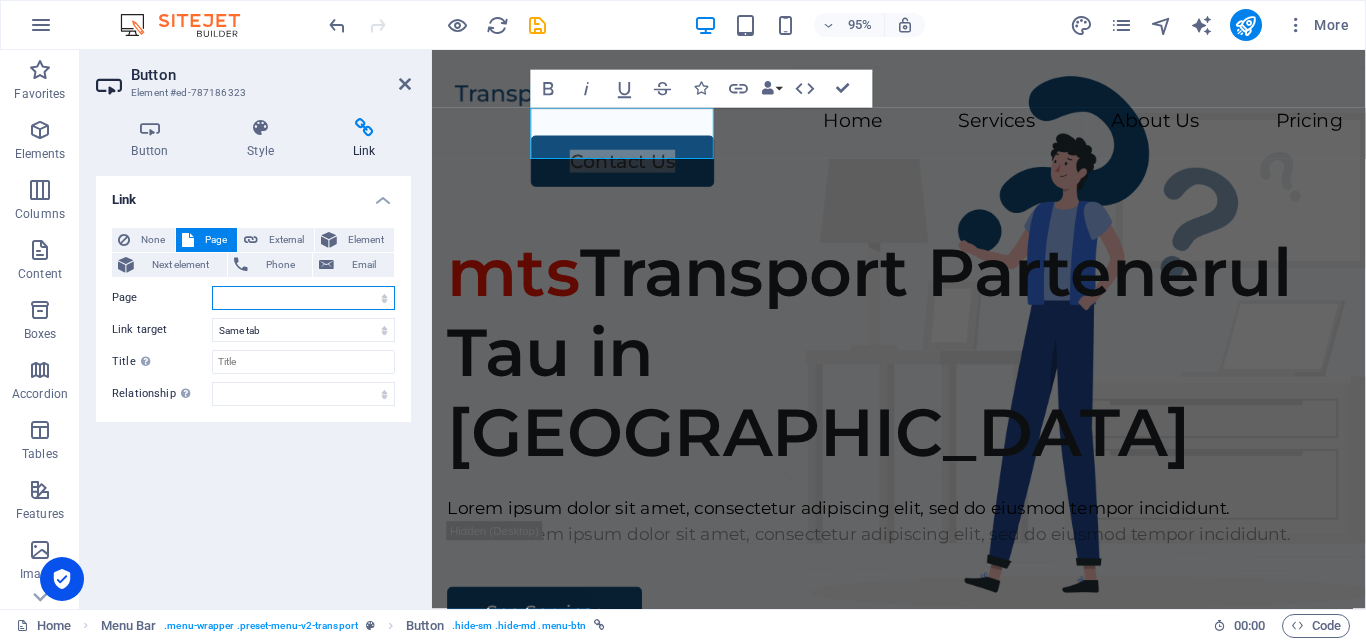 click on "Home Legal Notice Privacy Subpage" at bounding box center (303, 298) 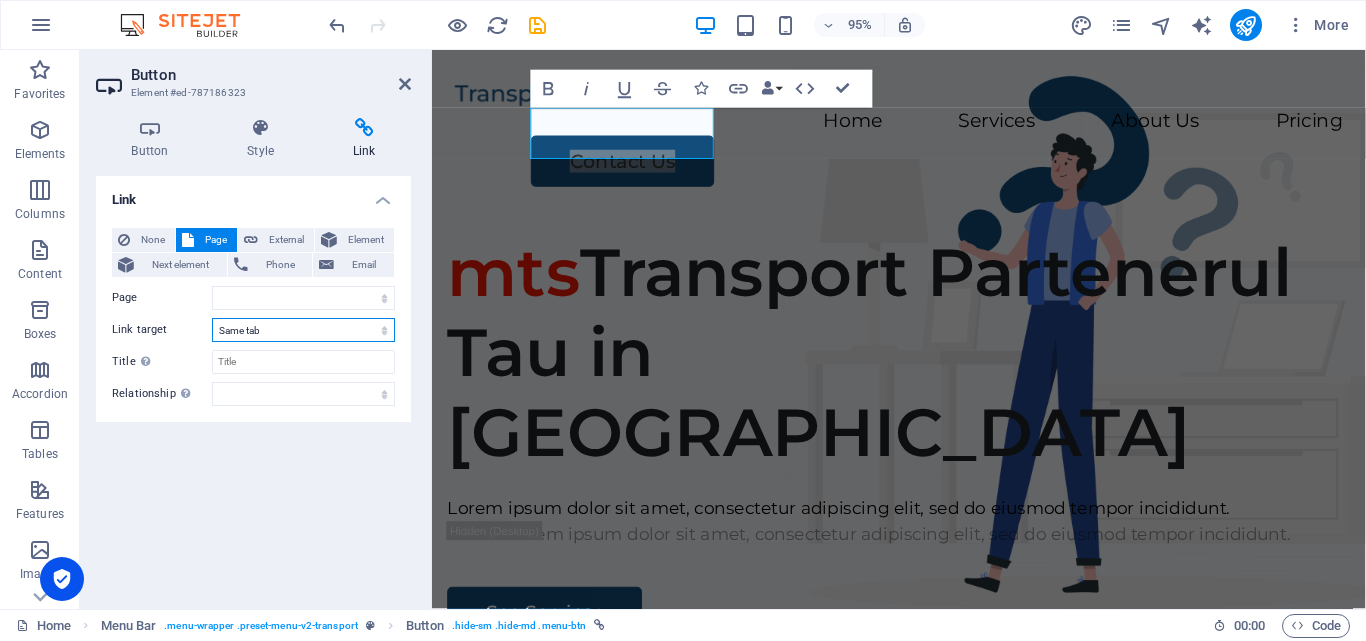 click on "New tab Same tab Overlay" at bounding box center [303, 330] 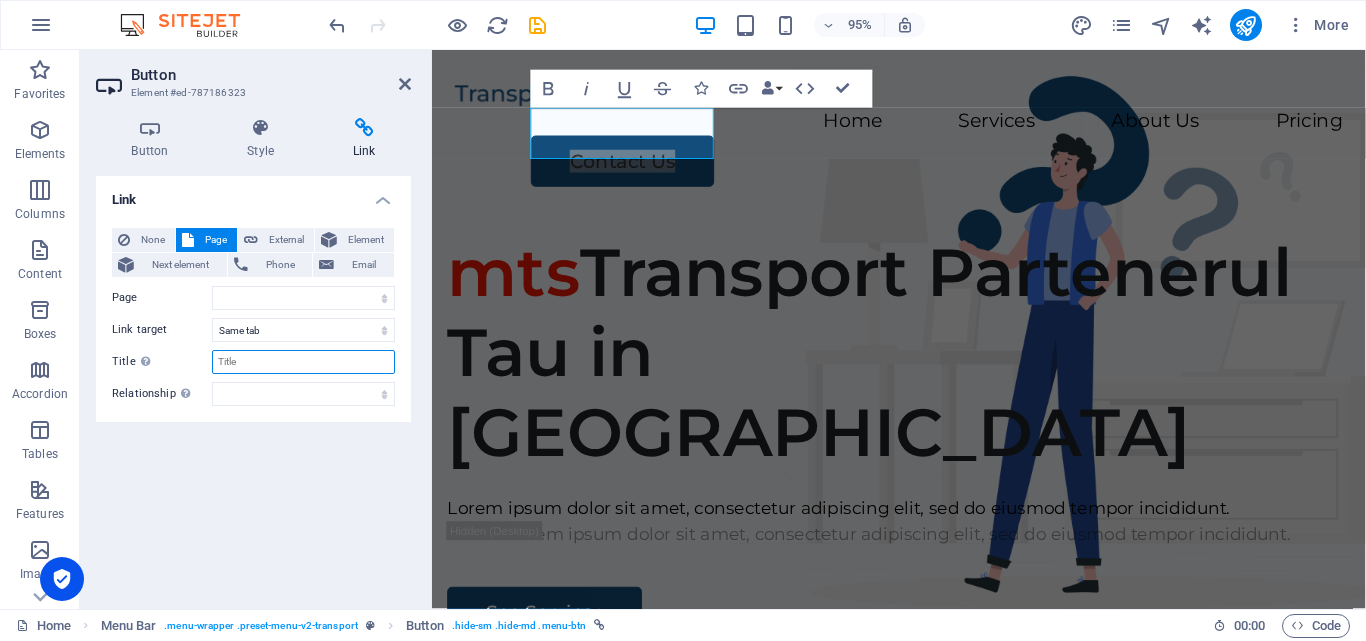 click on "Title Additional link description, should not be the same as the link text. The title is most often shown as a tooltip text when the mouse moves over the element. Leave empty if uncertain." at bounding box center [303, 362] 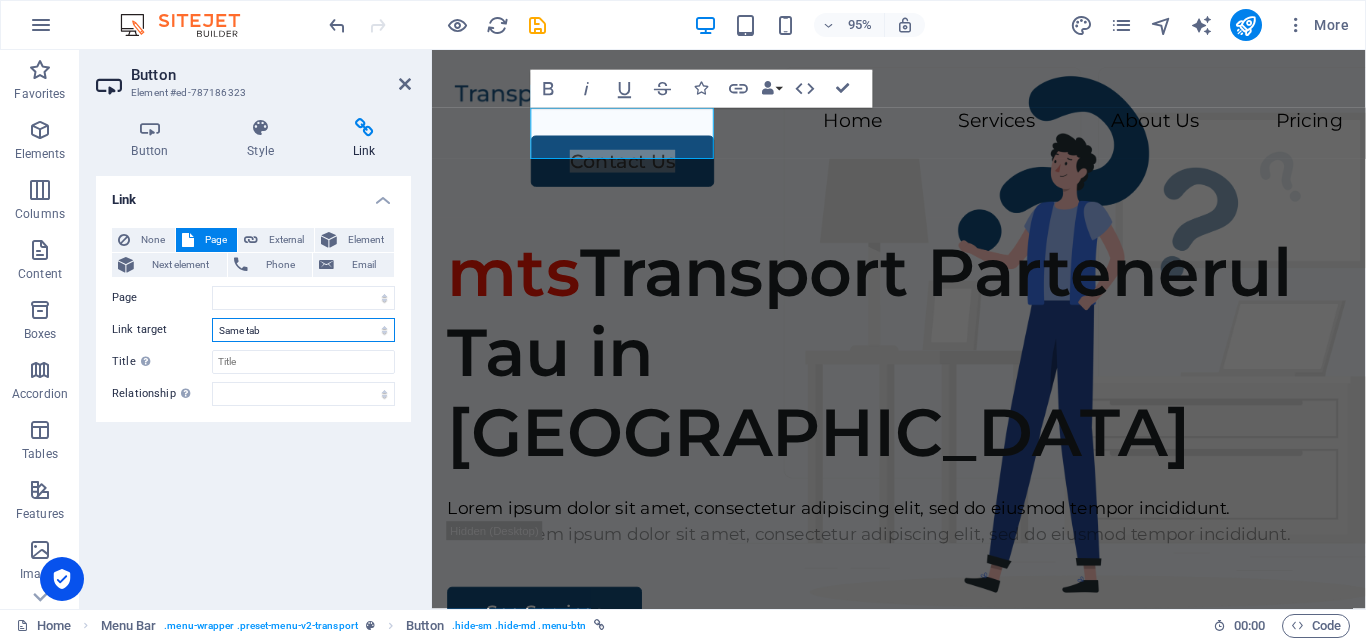 click on "New tab Same tab Overlay" at bounding box center (303, 330) 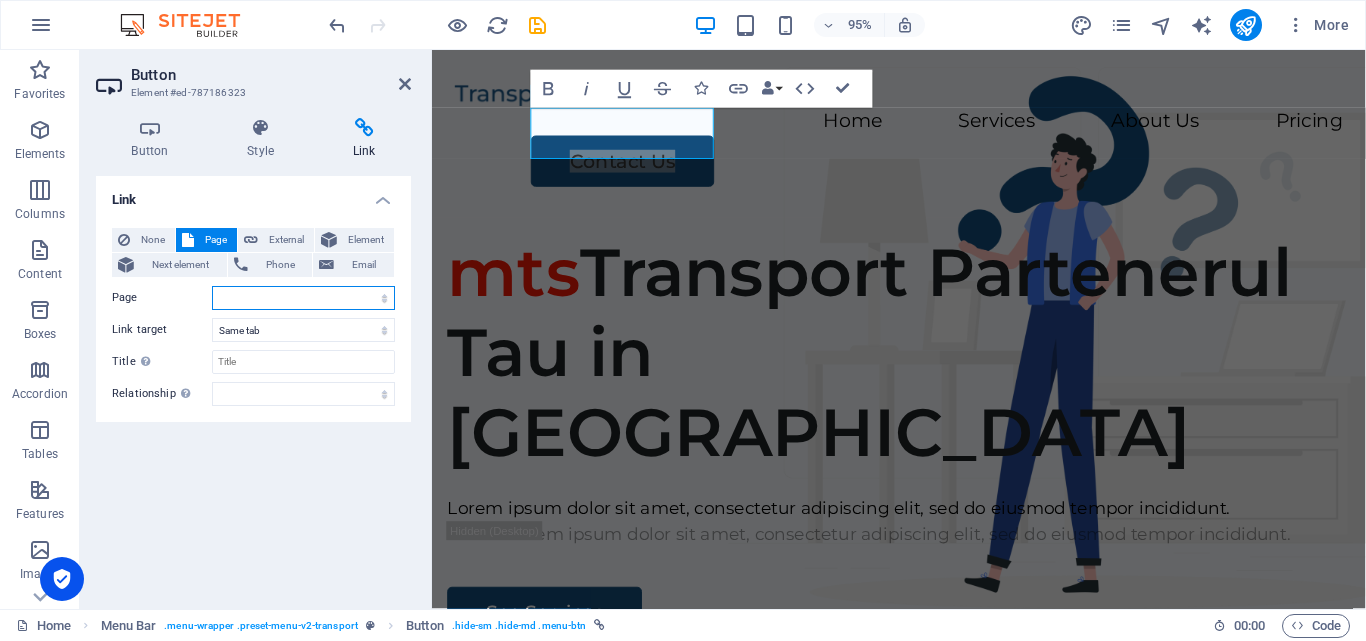 click on "Home Legal Notice Privacy Subpage" at bounding box center (303, 298) 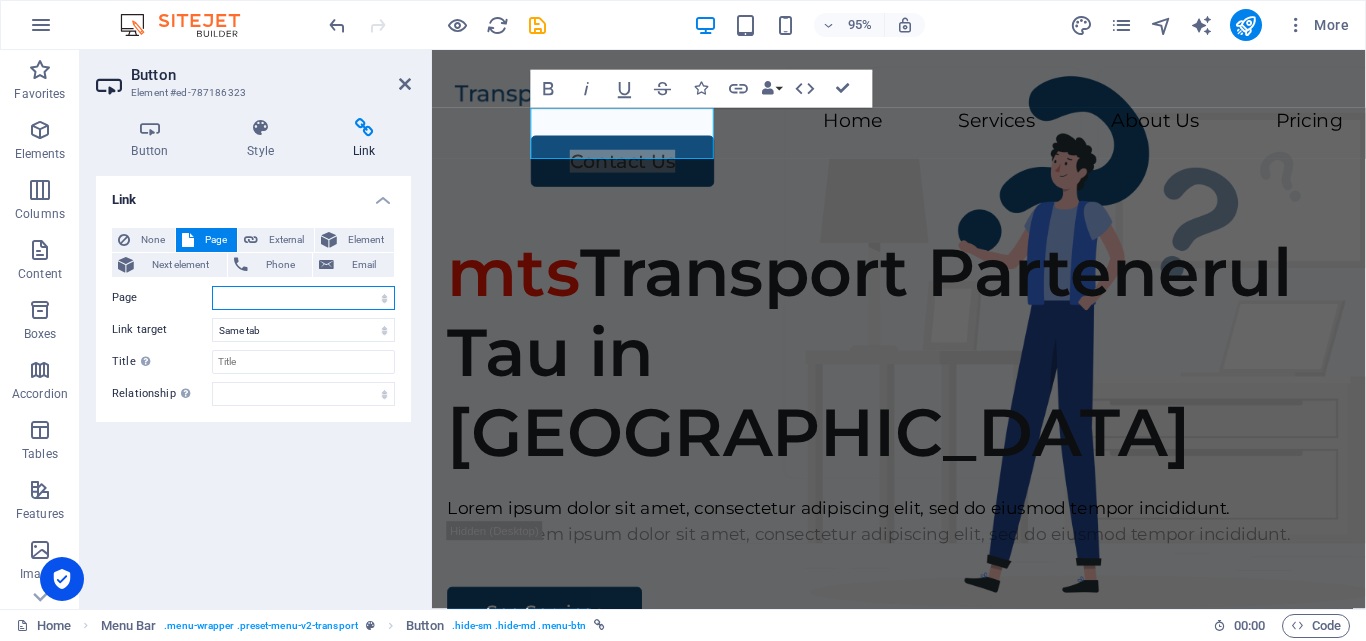 click on "Home Legal Notice Privacy Subpage" at bounding box center [303, 298] 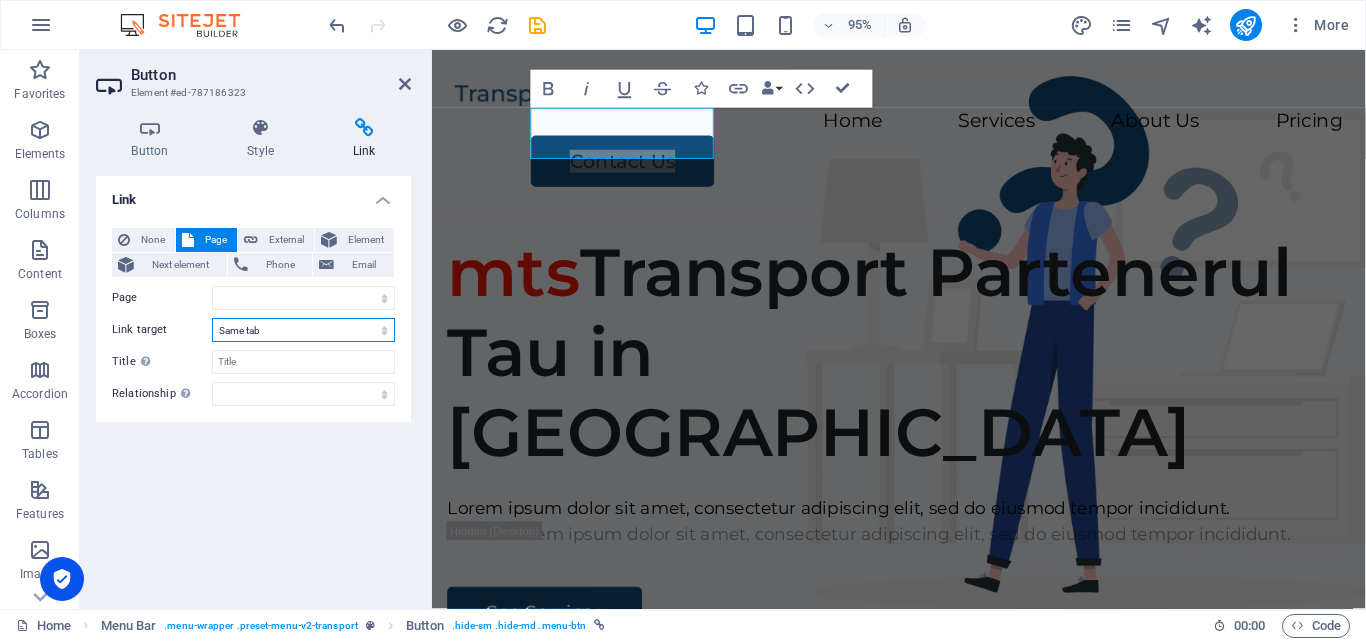 click on "New tab Same tab Overlay" at bounding box center (303, 330) 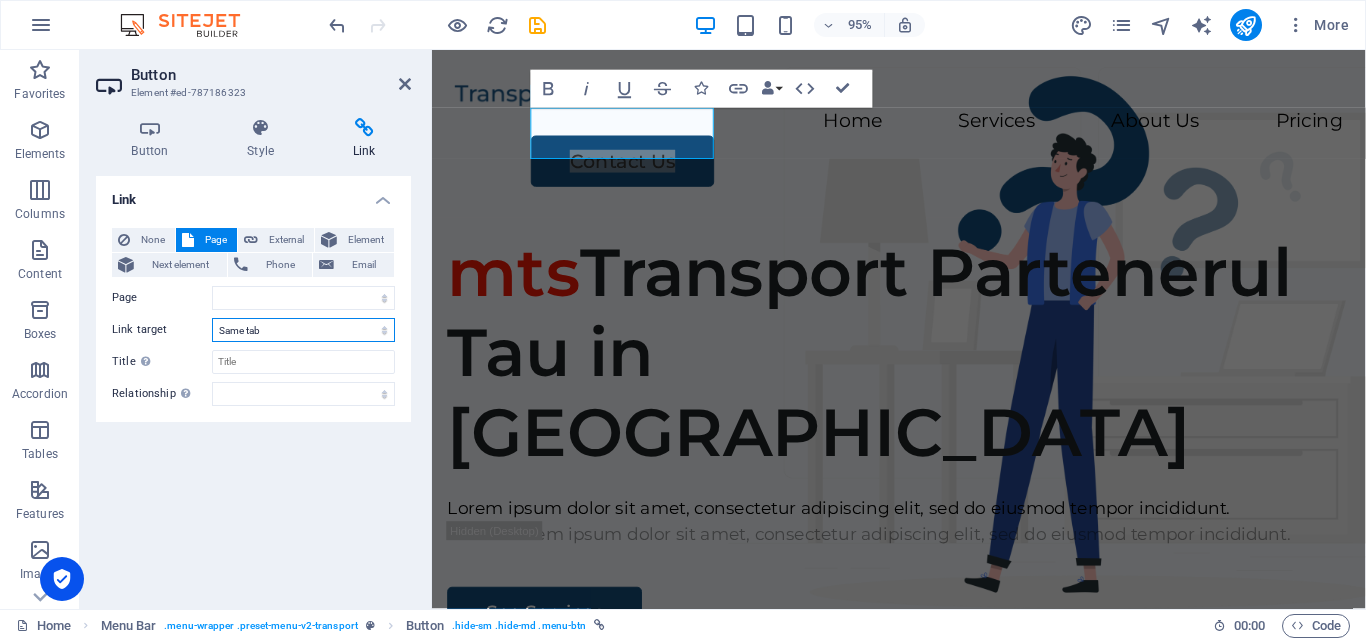 click on "New tab Same tab Overlay" at bounding box center (303, 330) 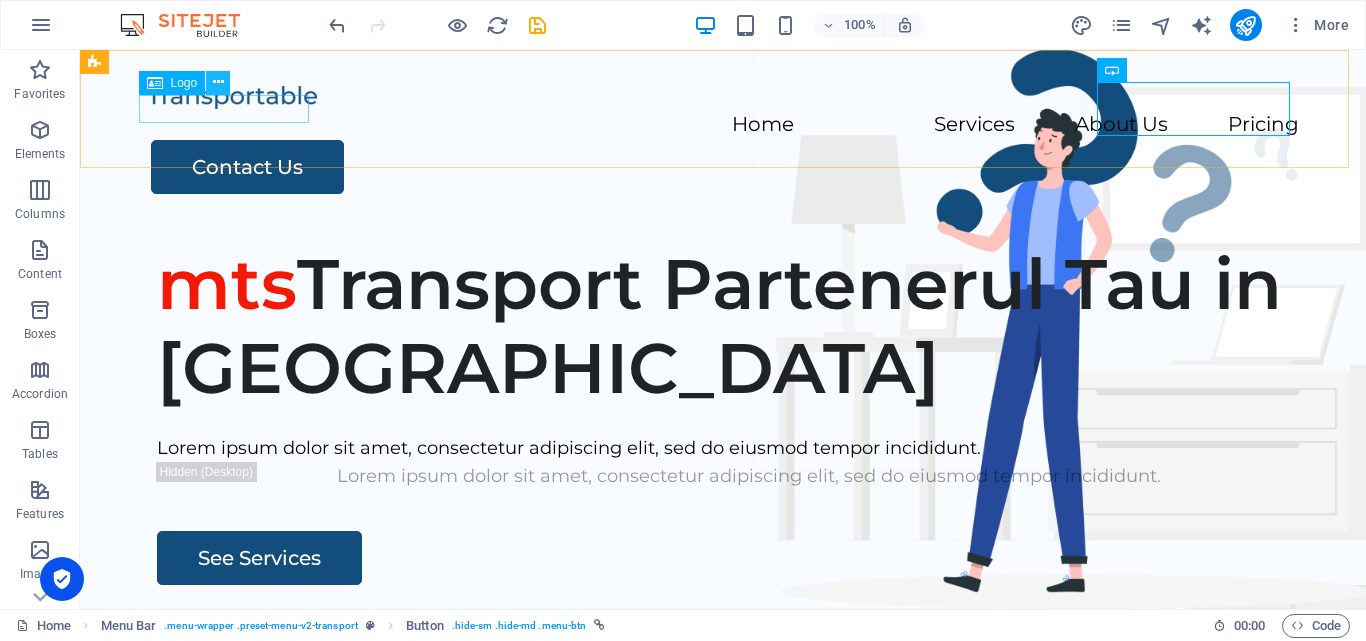 click at bounding box center (218, 82) 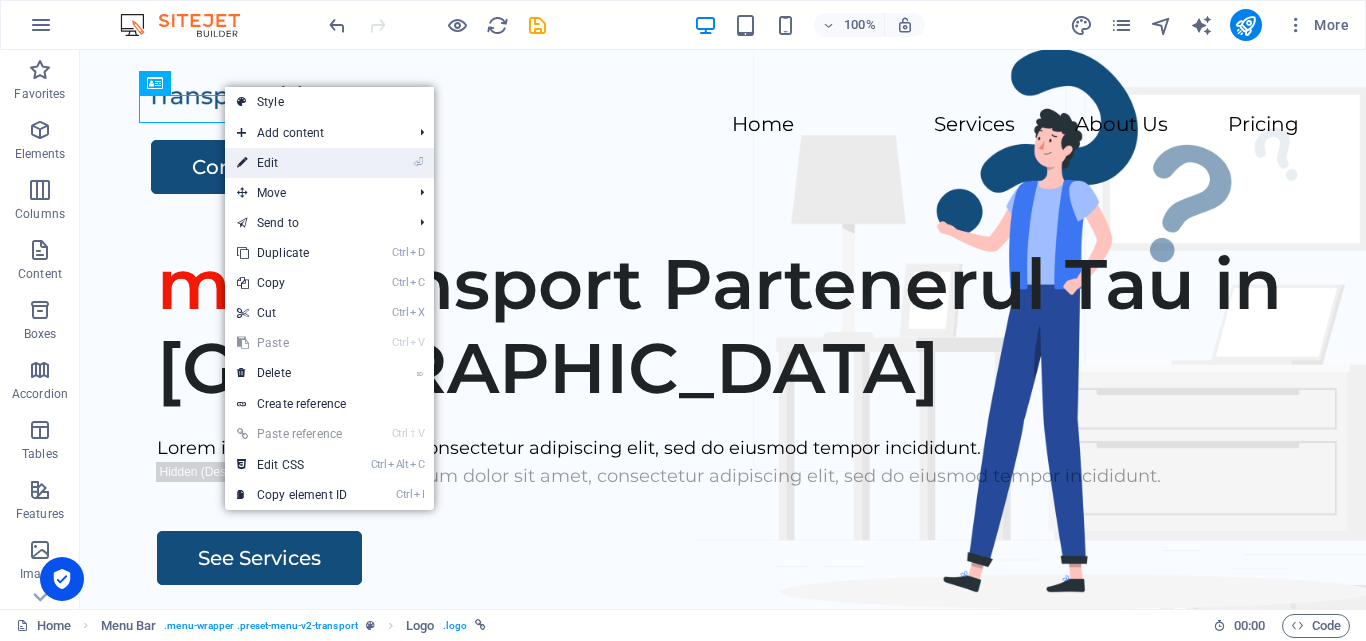 click on "⏎  Edit" at bounding box center (292, 163) 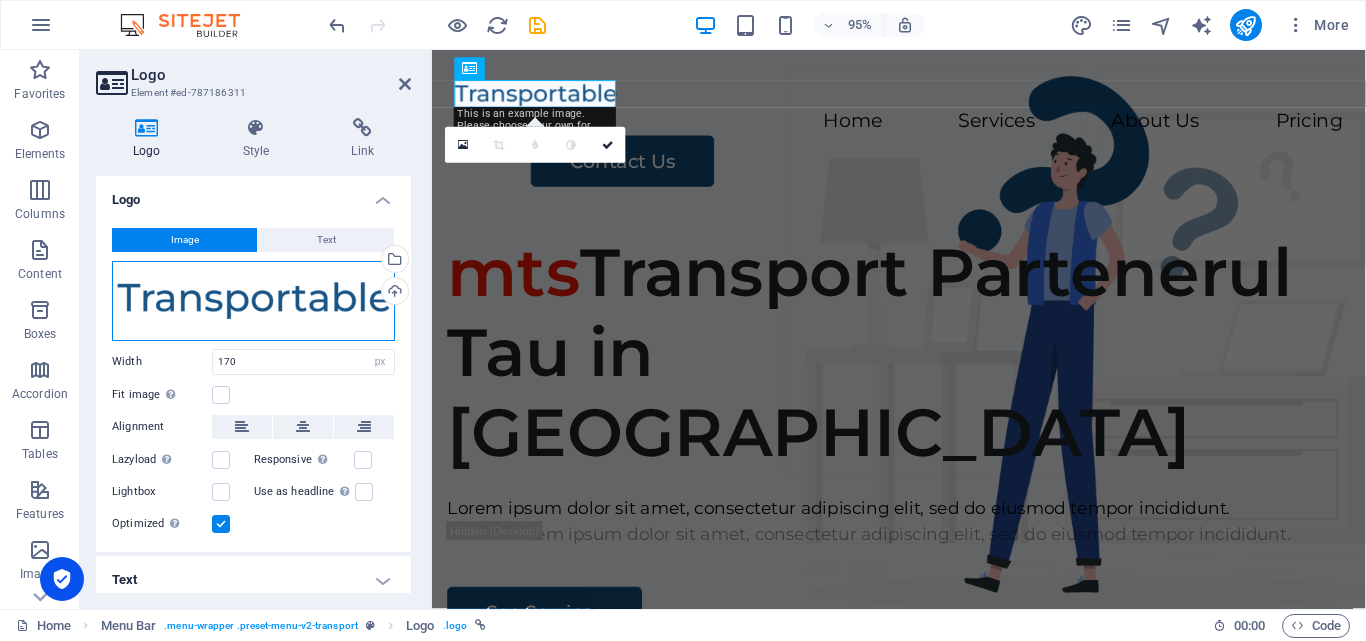 click on "Drag files here, click to choose files or select files from Files or our free stock photos & videos" at bounding box center (253, 301) 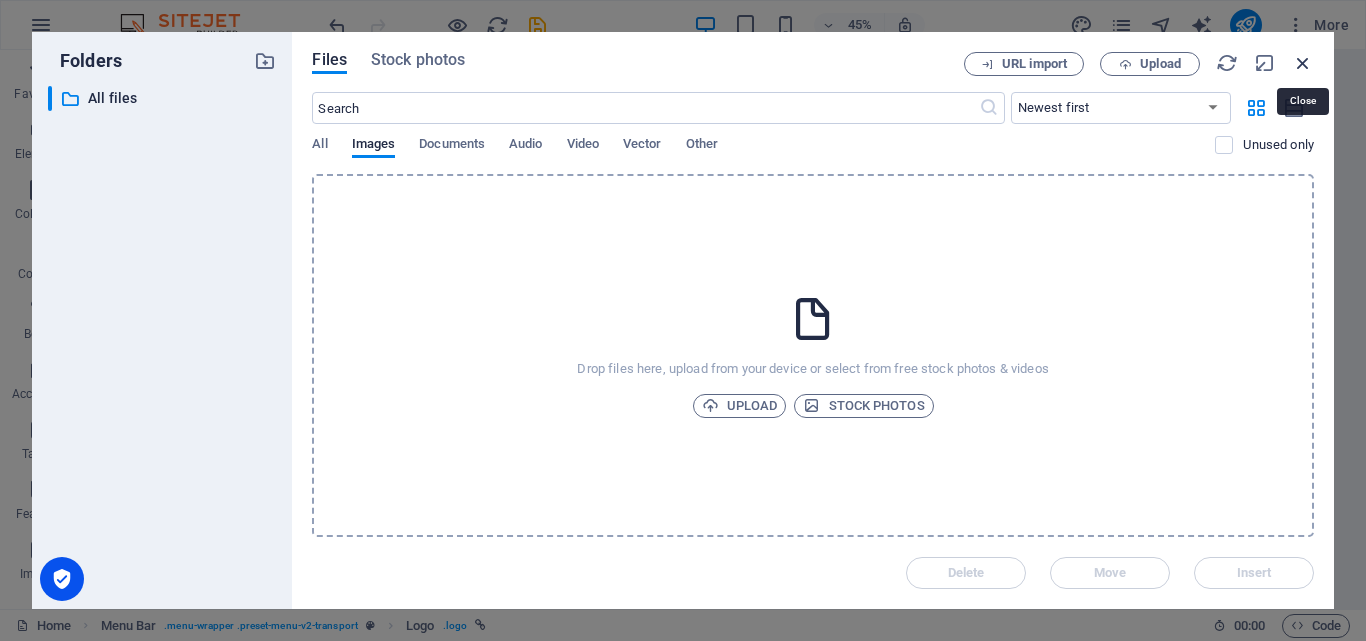 click at bounding box center (1303, 63) 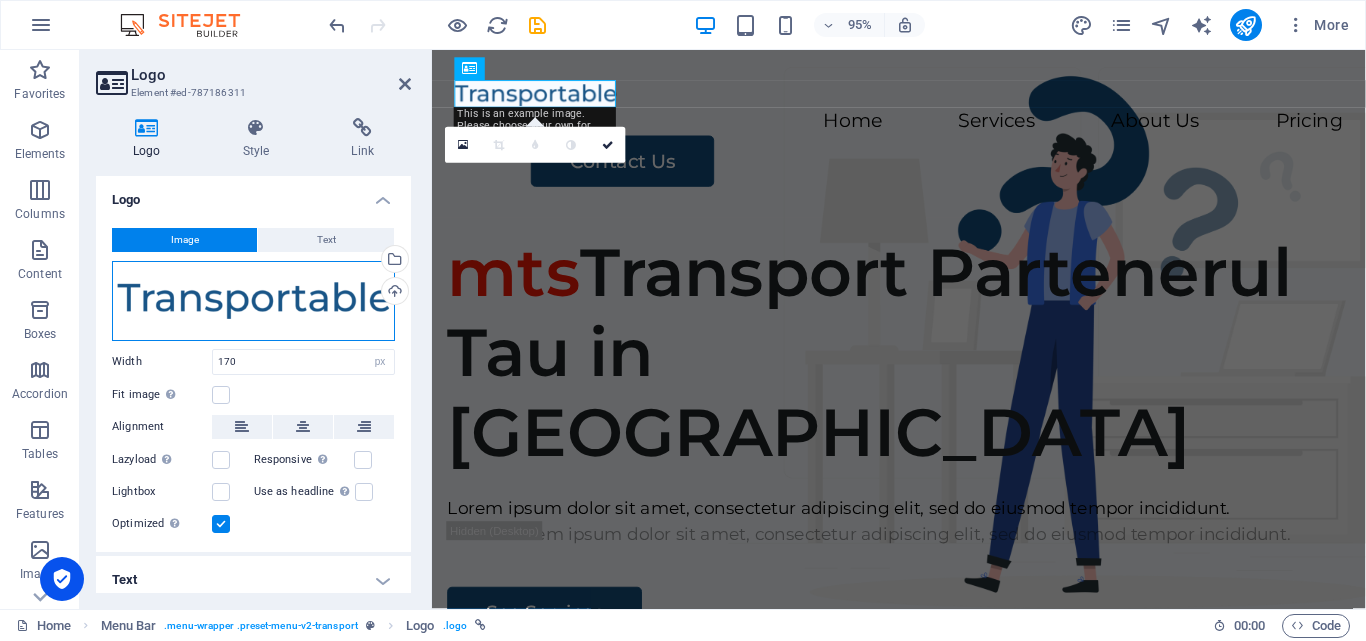 click on "Drag files here, click to choose files or select files from Files or our free stock photos & videos" at bounding box center (253, 301) 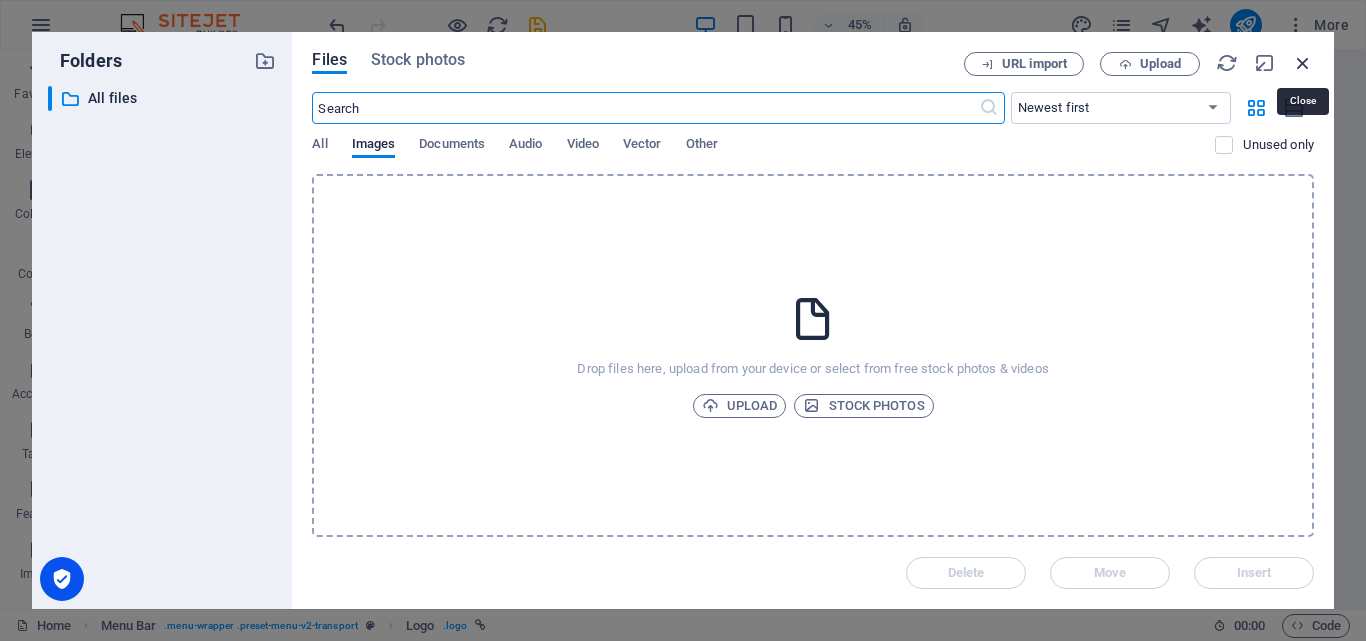 click at bounding box center [1303, 63] 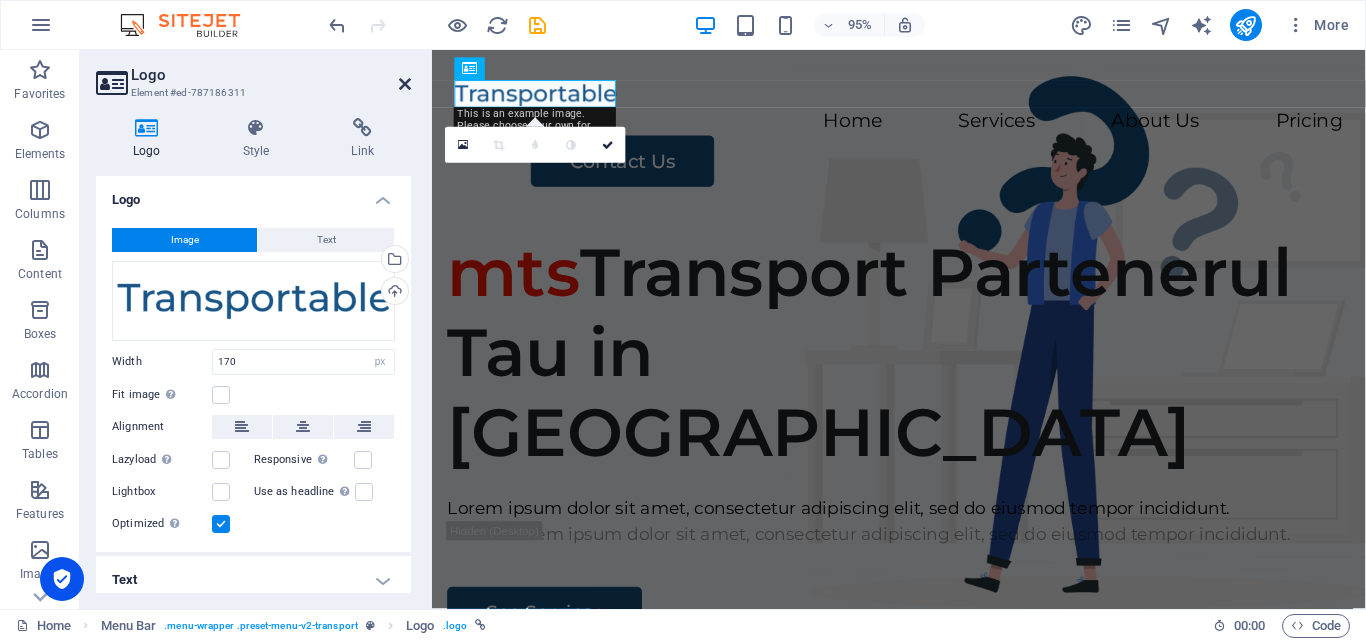click at bounding box center (405, 84) 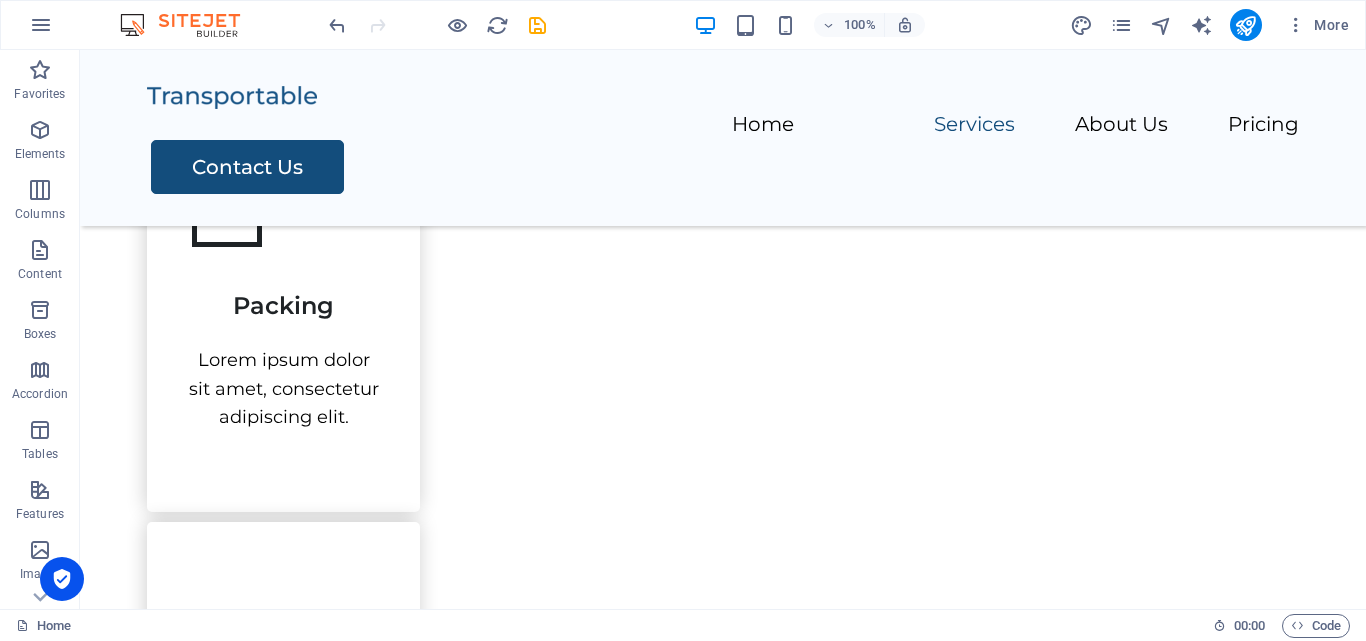 scroll, scrollTop: 1000, scrollLeft: 0, axis: vertical 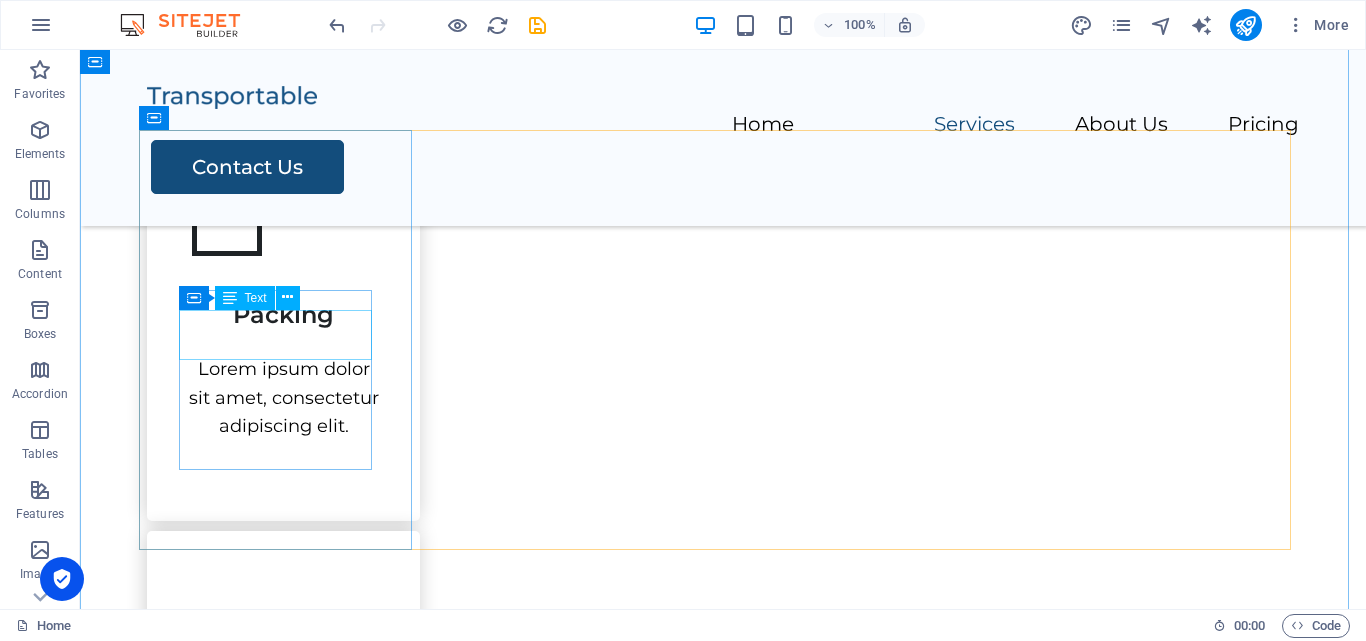 click on "Packing" at bounding box center [283, 306] 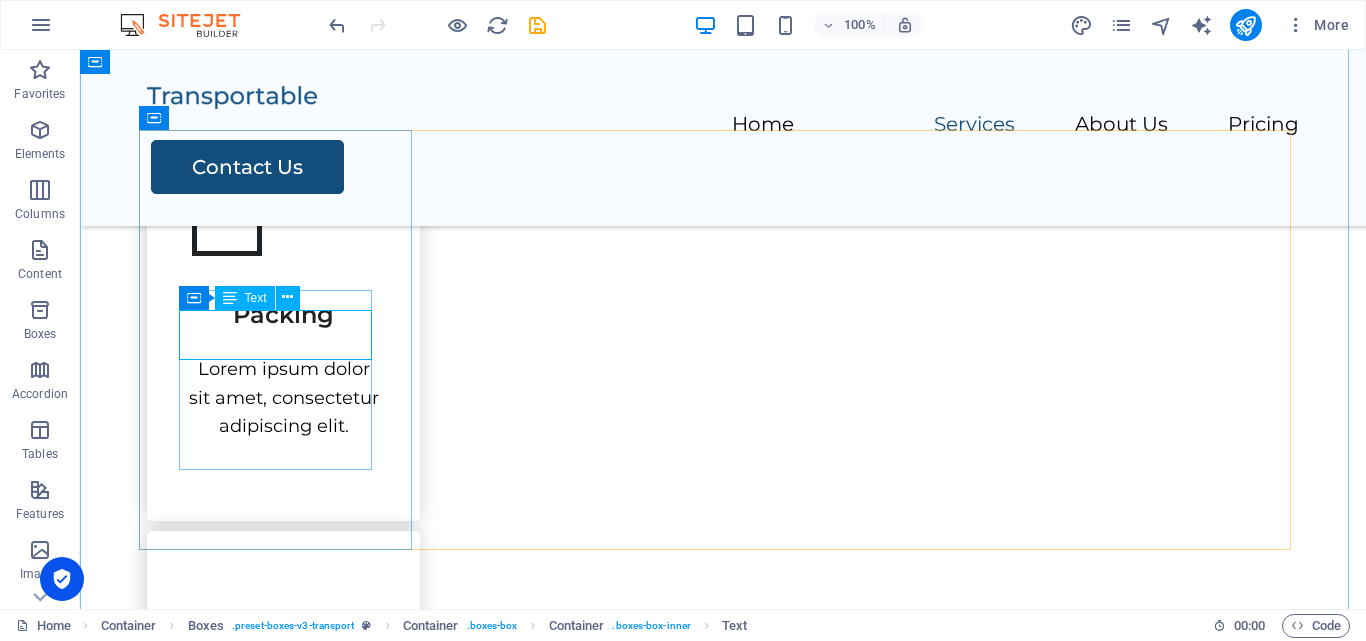 click on "Text" at bounding box center [256, 298] 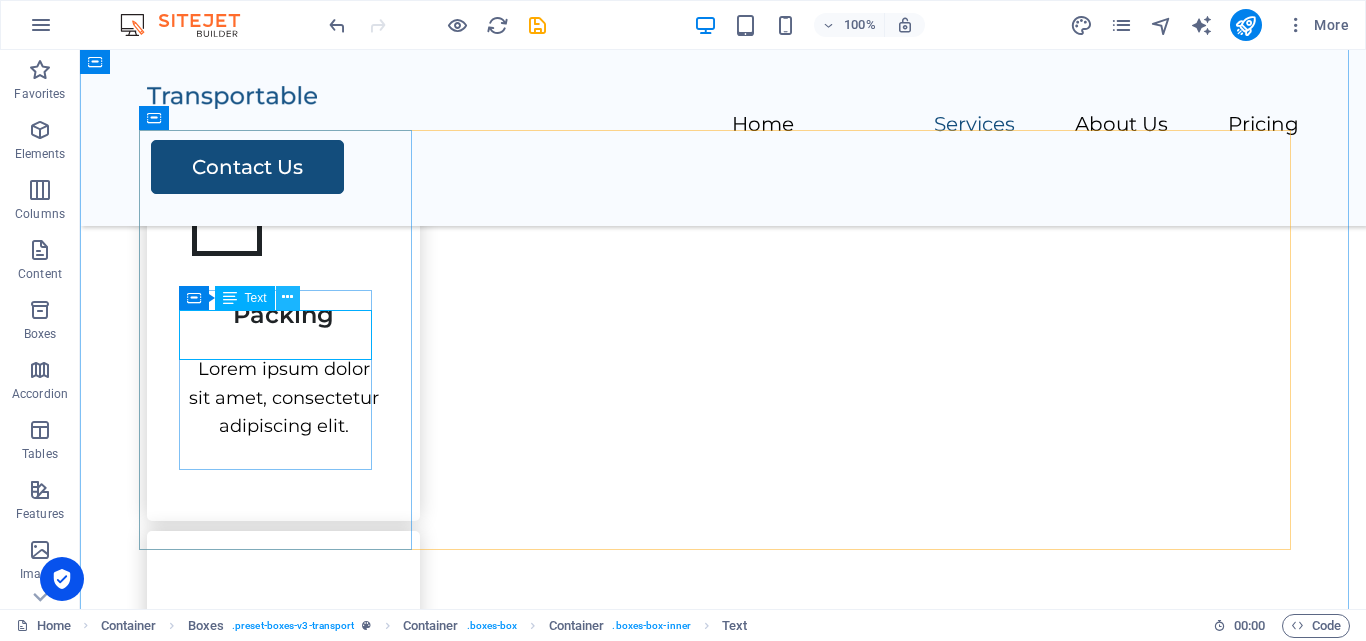 click at bounding box center [287, 297] 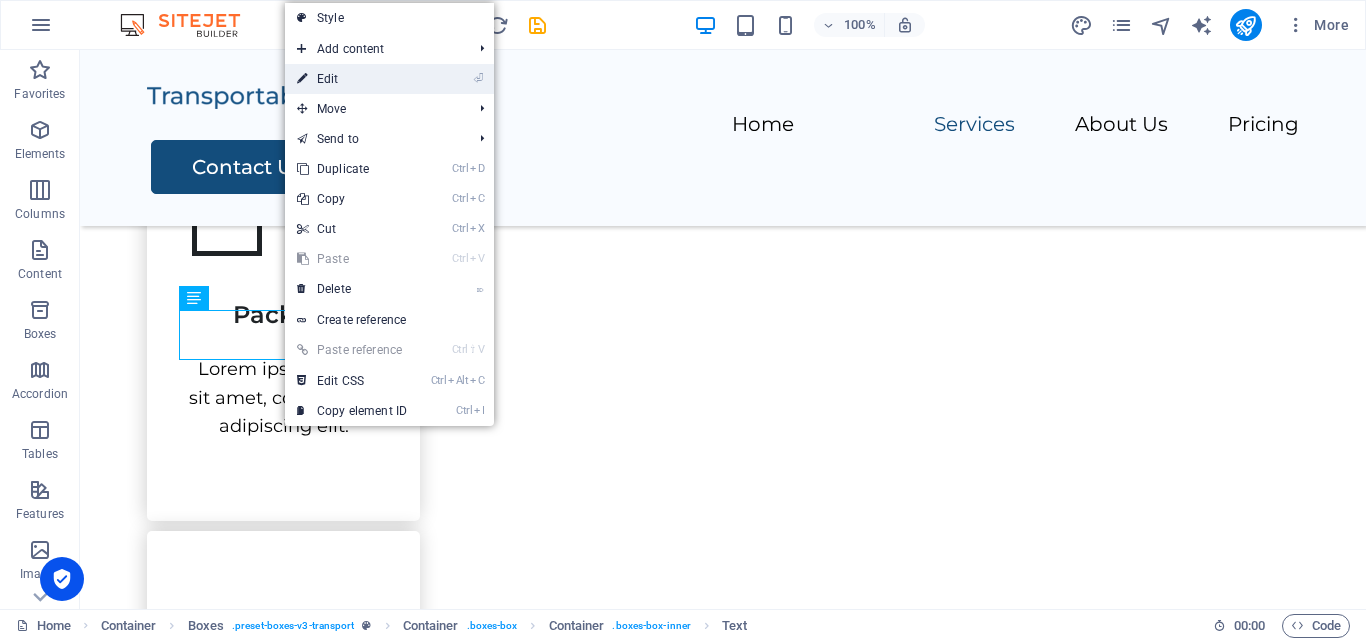 click on "⏎  Edit" at bounding box center (352, 79) 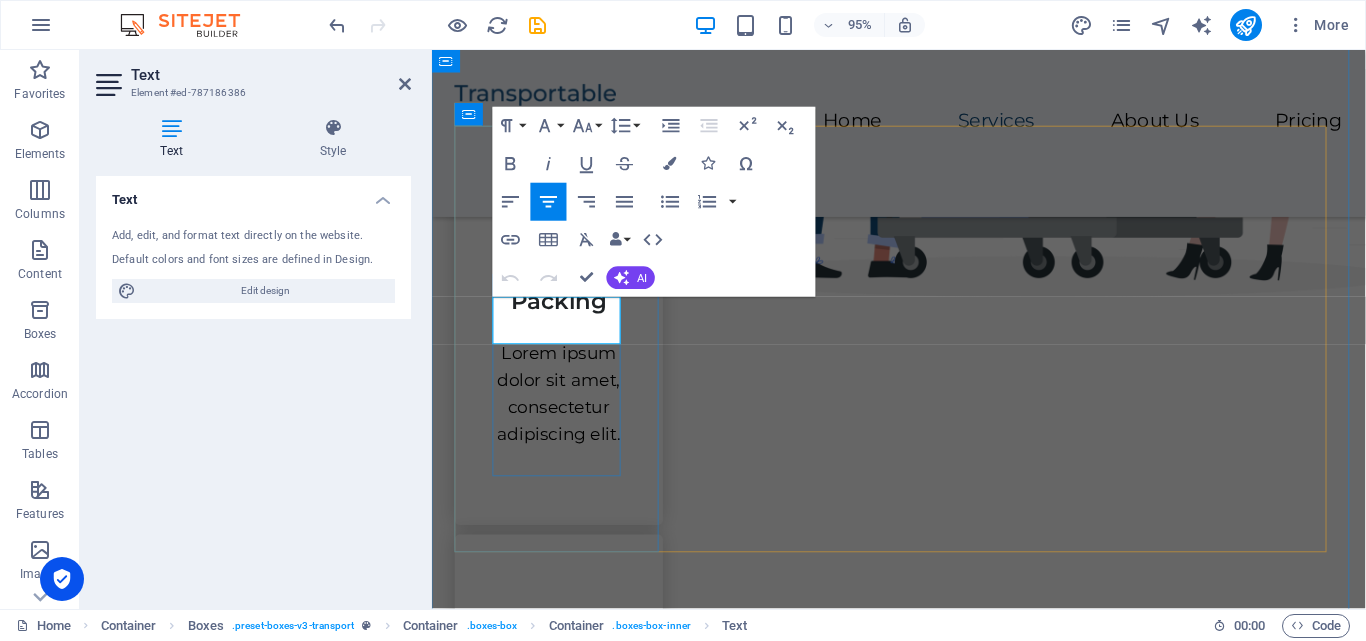 click on "Packing" at bounding box center [565, 306] 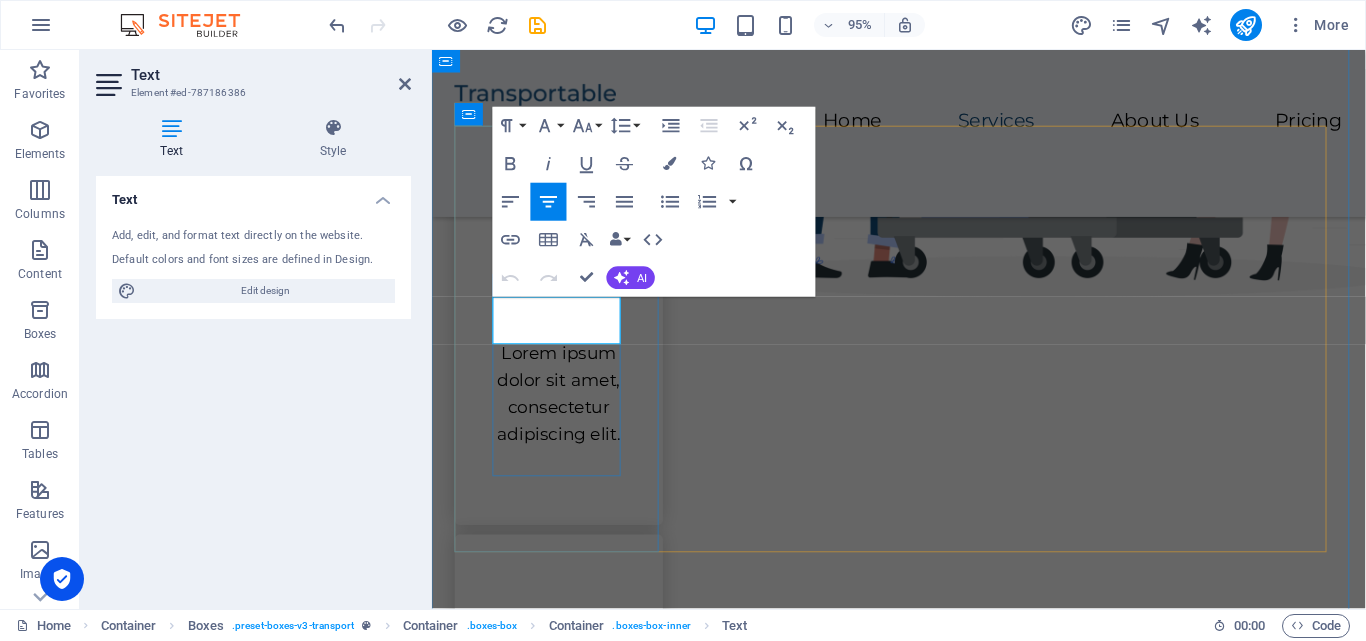 type 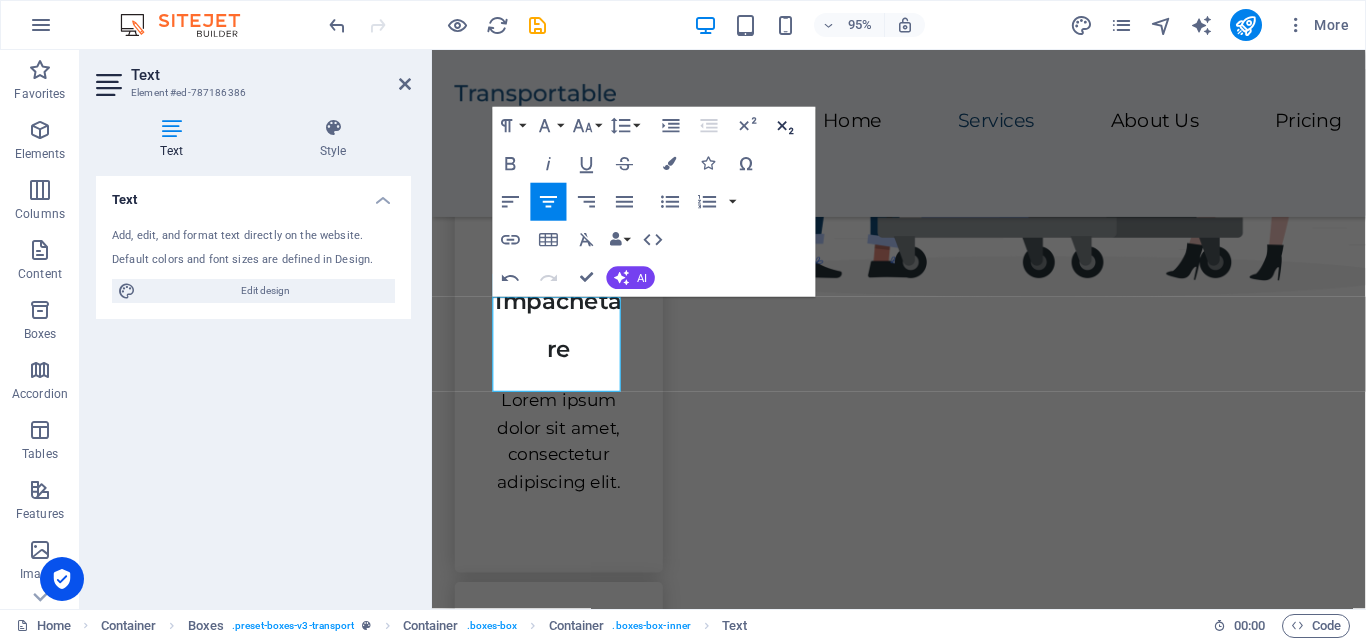 click 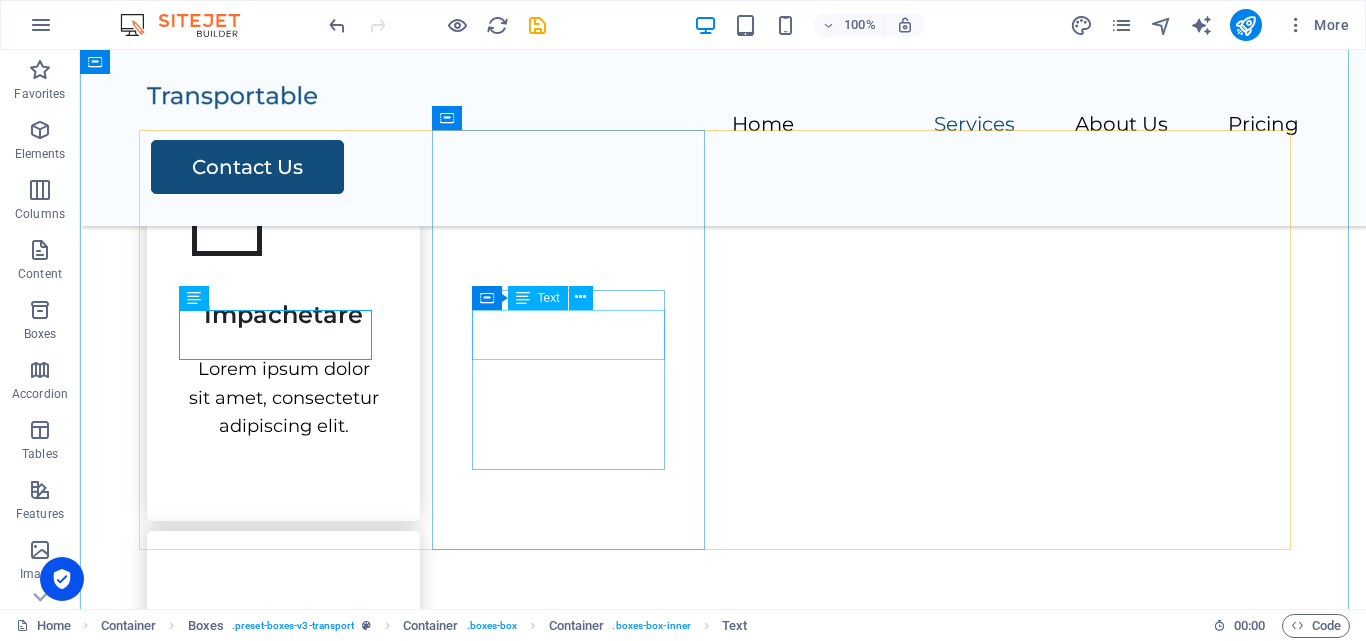 click on "Transportation" at bounding box center (283, 736) 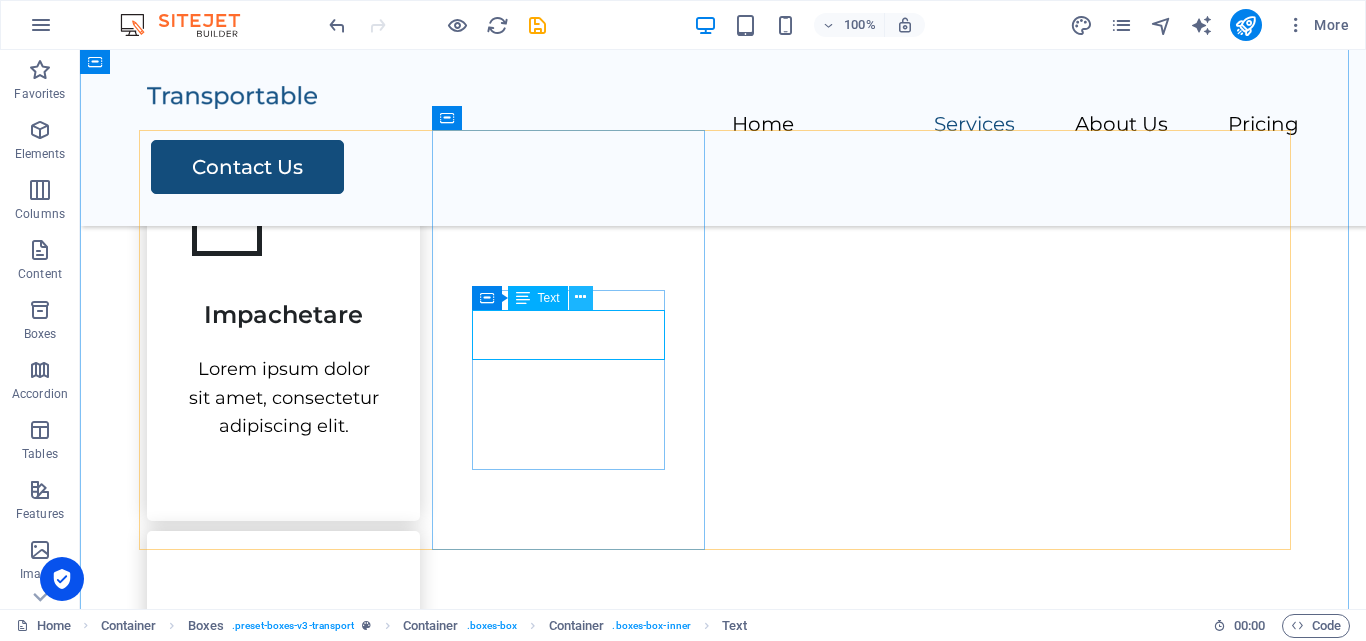 click at bounding box center [580, 297] 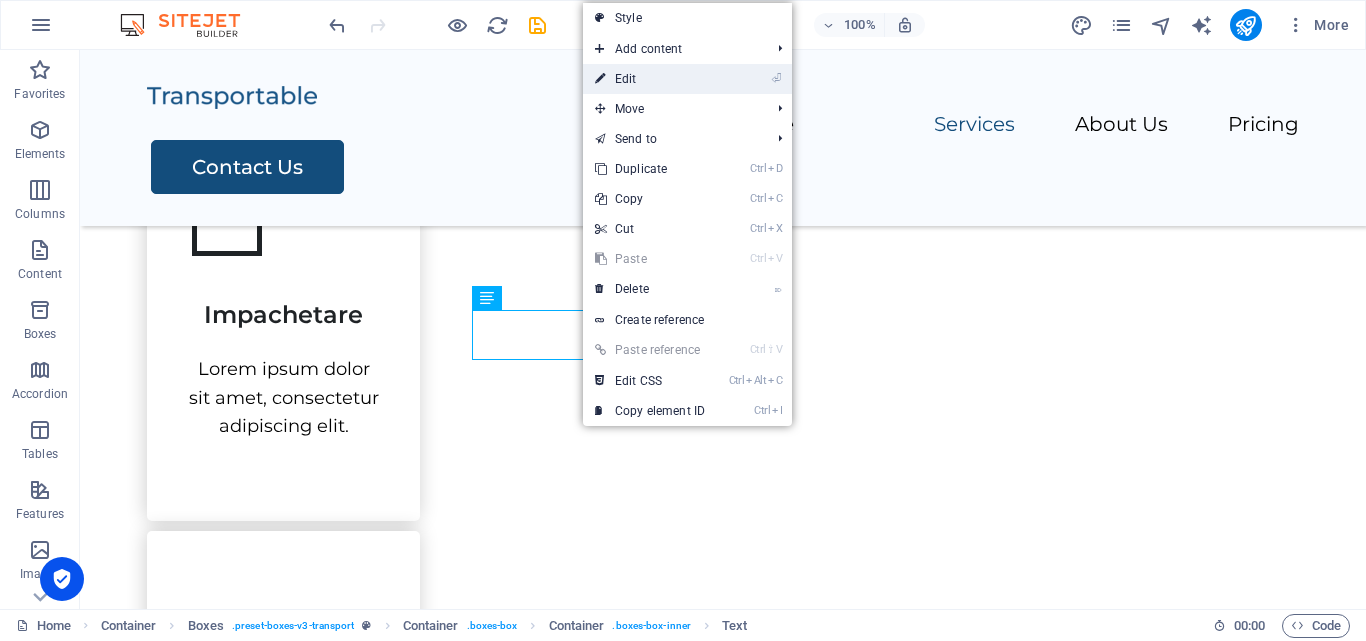 click on "⏎  Edit" at bounding box center [650, 79] 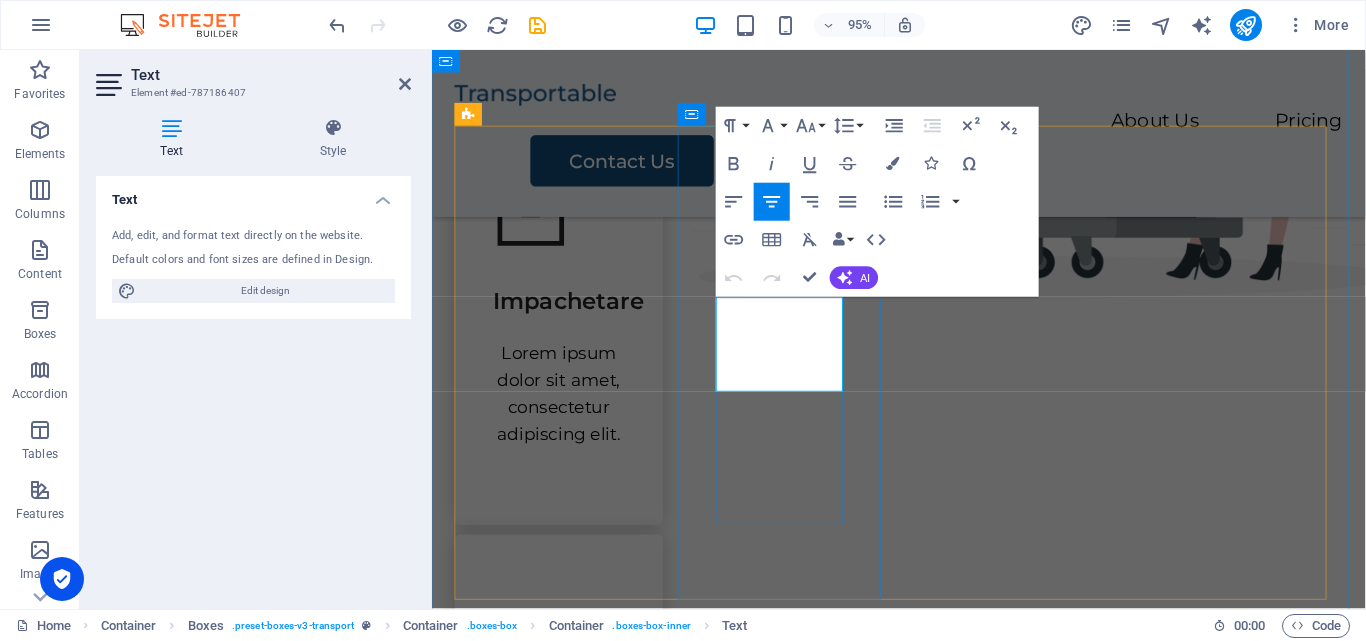 click on "Transportation" at bounding box center (565, 790) 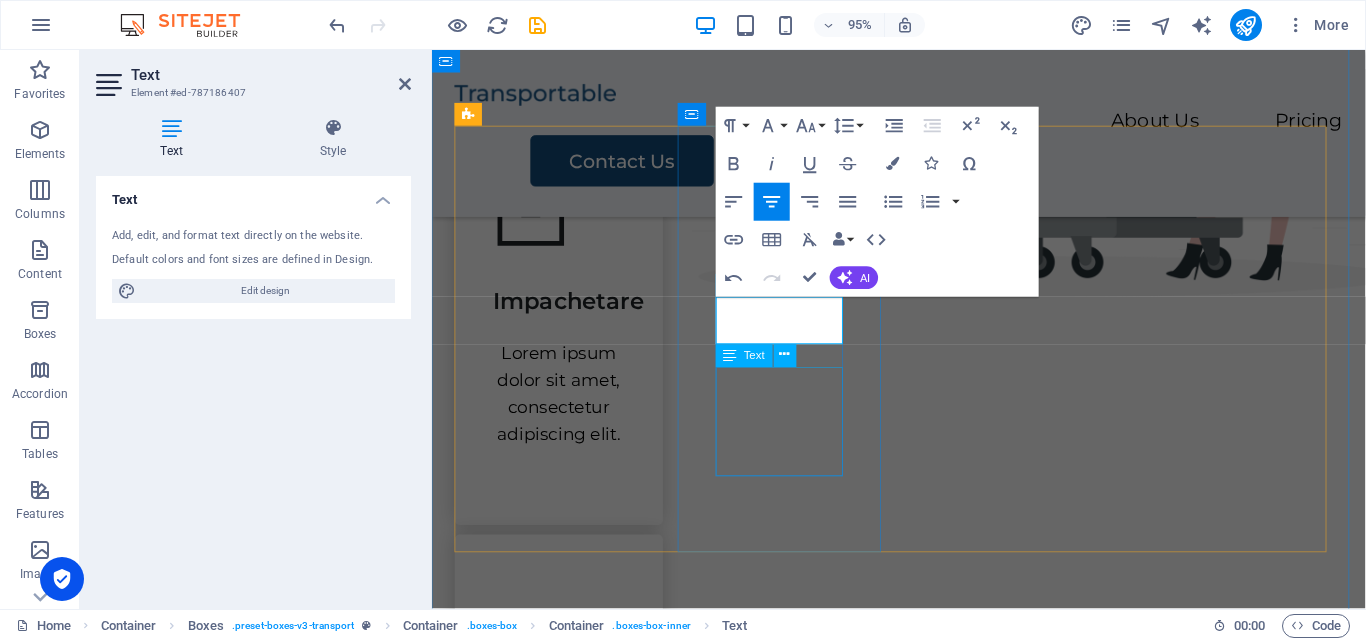 type 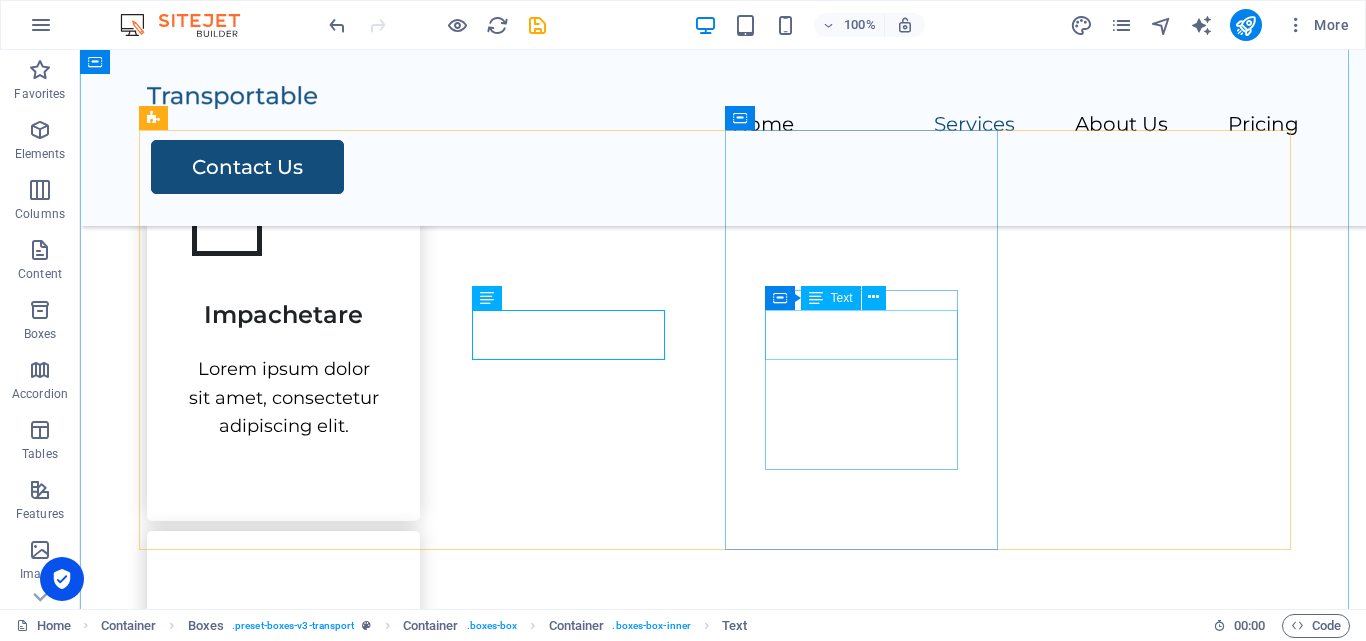 click on "Storage" at bounding box center (283, 1167) 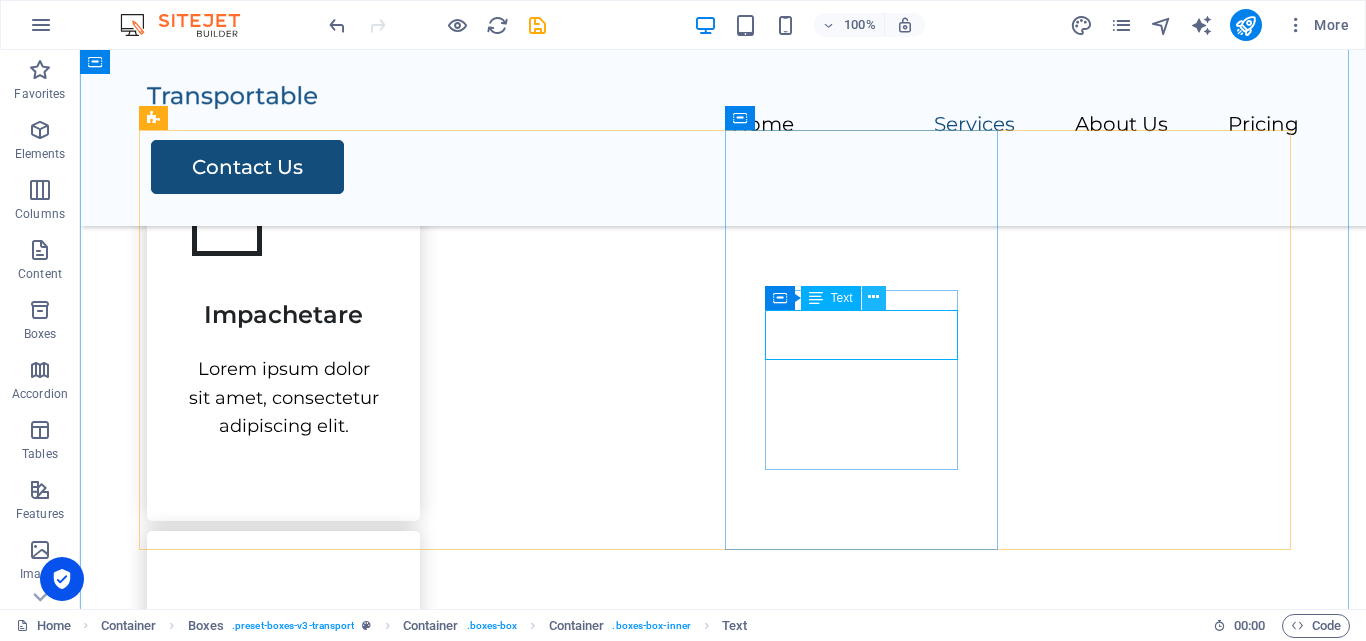 click at bounding box center (873, 297) 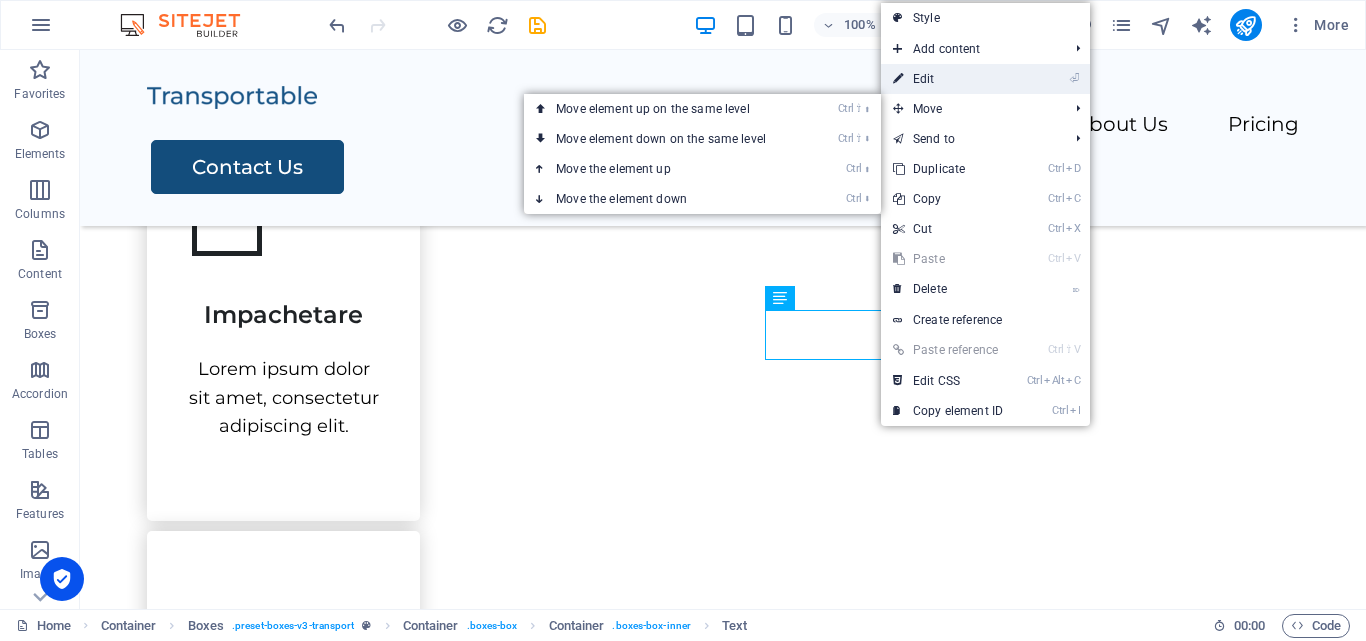 click on "⏎  Edit" at bounding box center (948, 79) 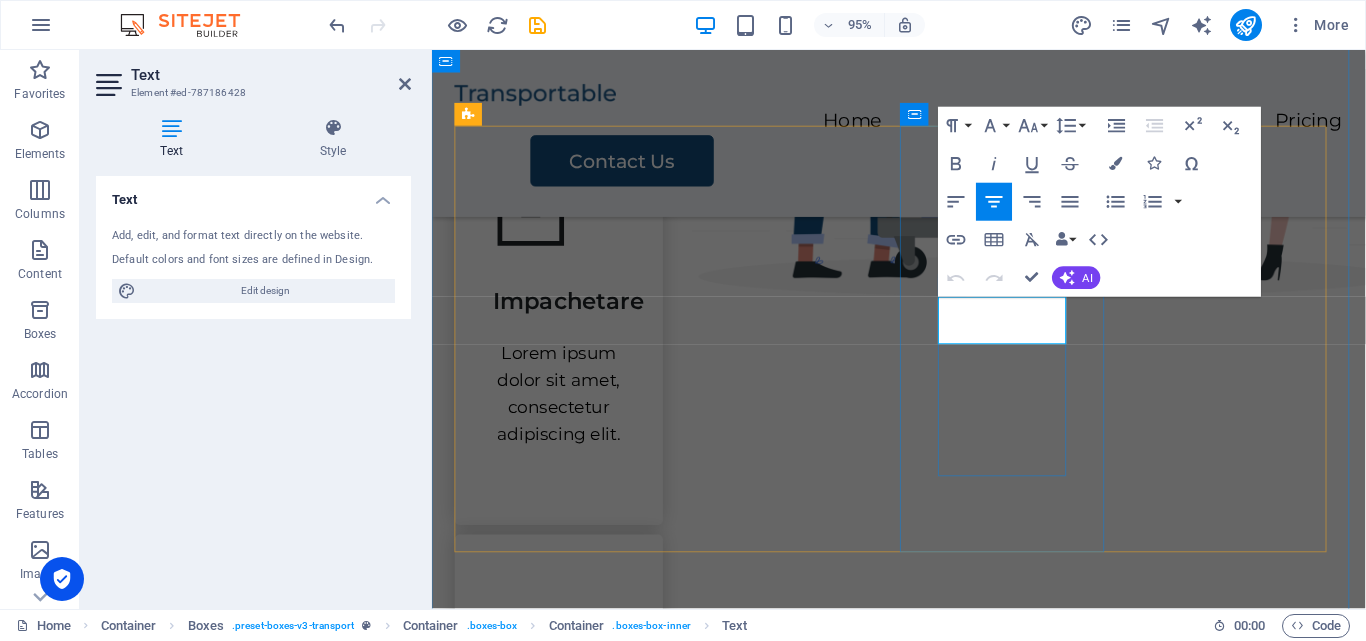 drag, startPoint x: 1084, startPoint y: 337, endPoint x: 963, endPoint y: 336, distance: 121.004135 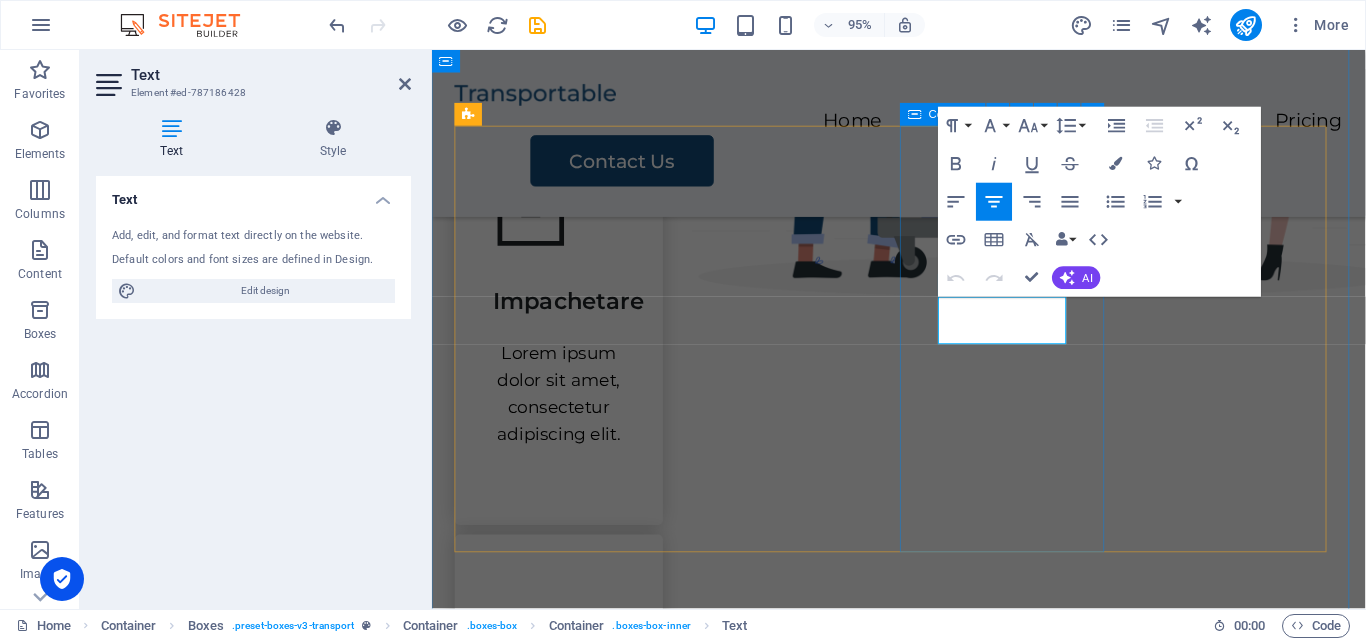 type 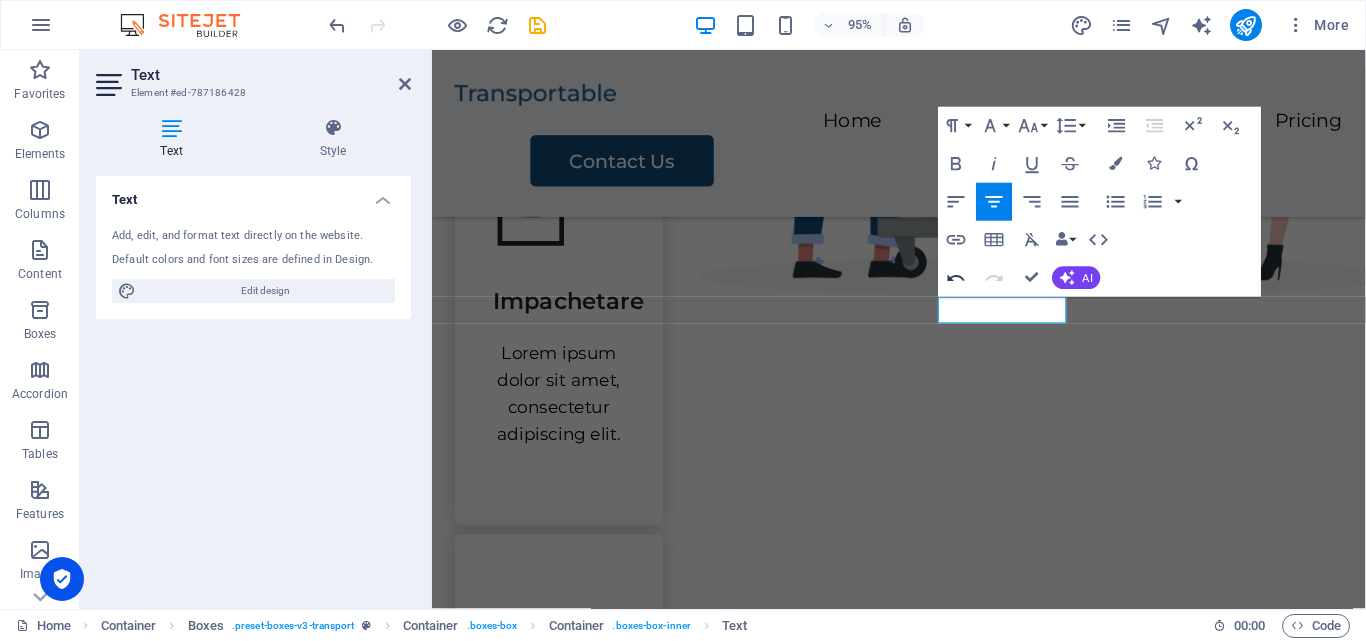click 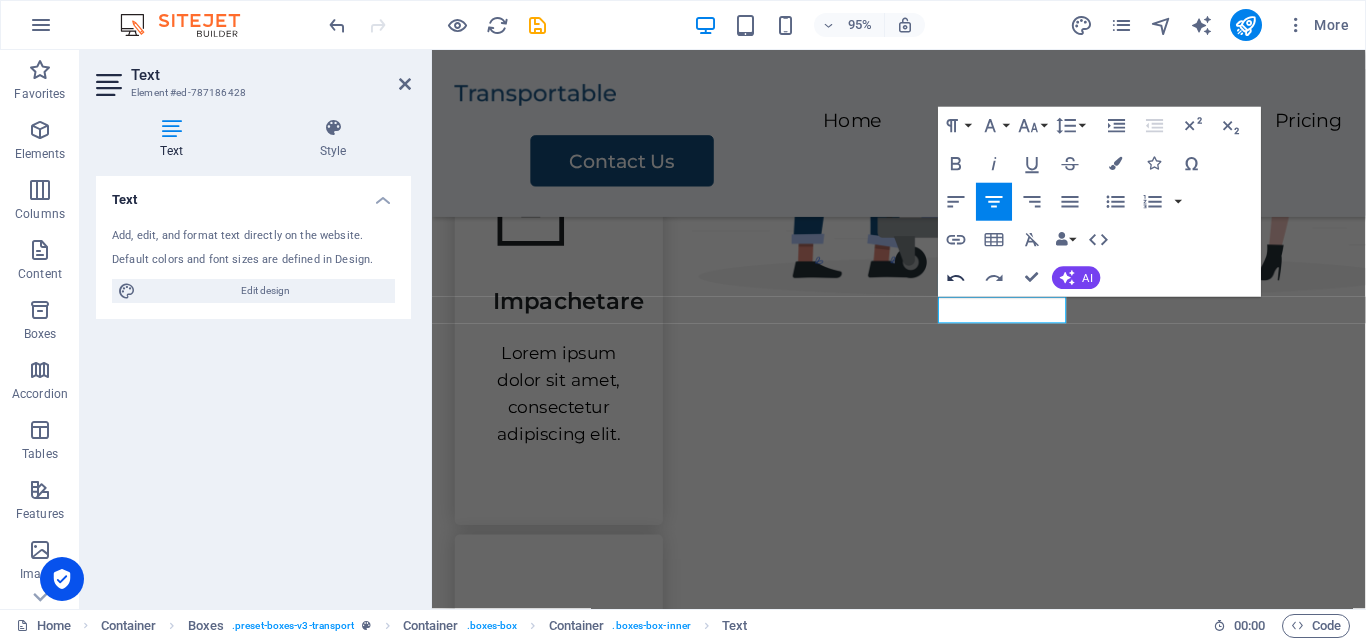 click on "Undo" at bounding box center (956, 278) 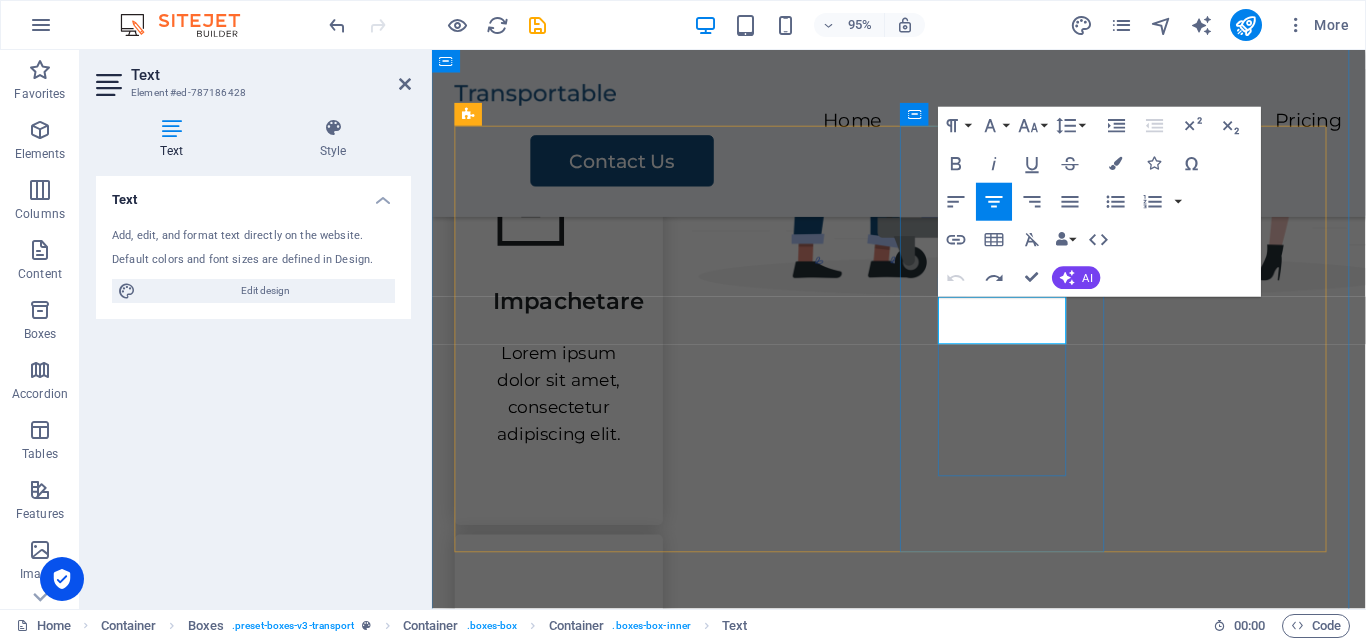 click on "Storage" at bounding box center (565, 1224) 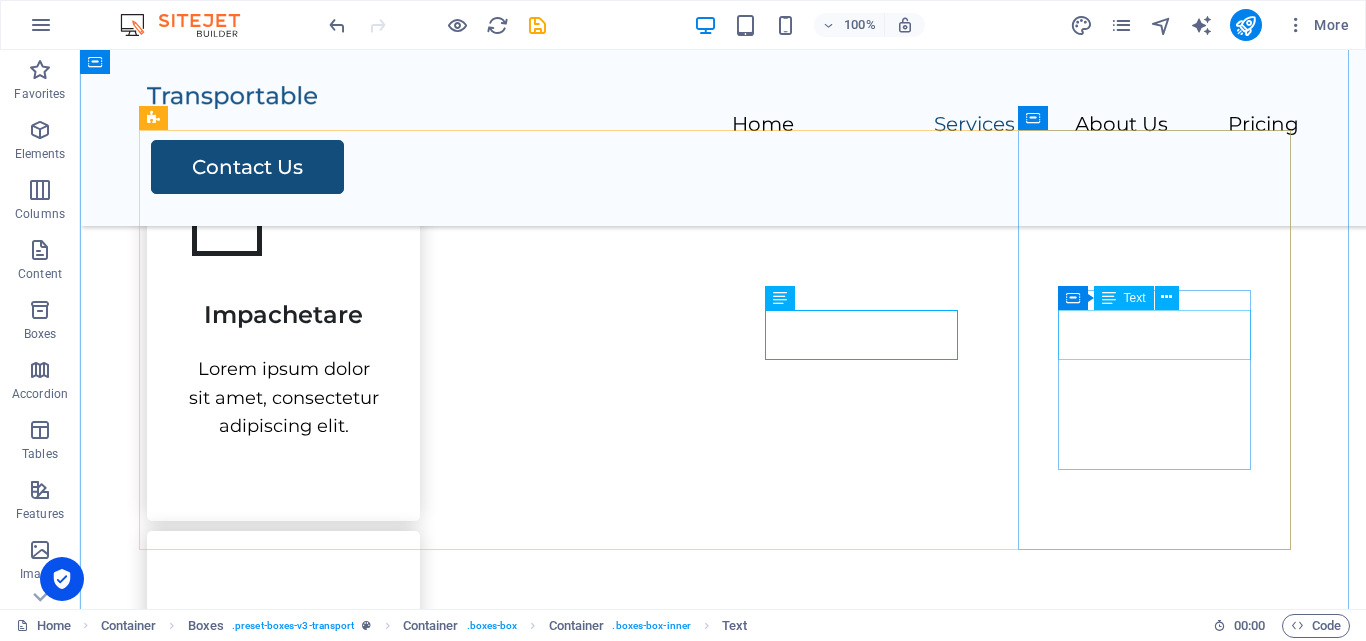 click on "Assembly" at bounding box center [283, 1597] 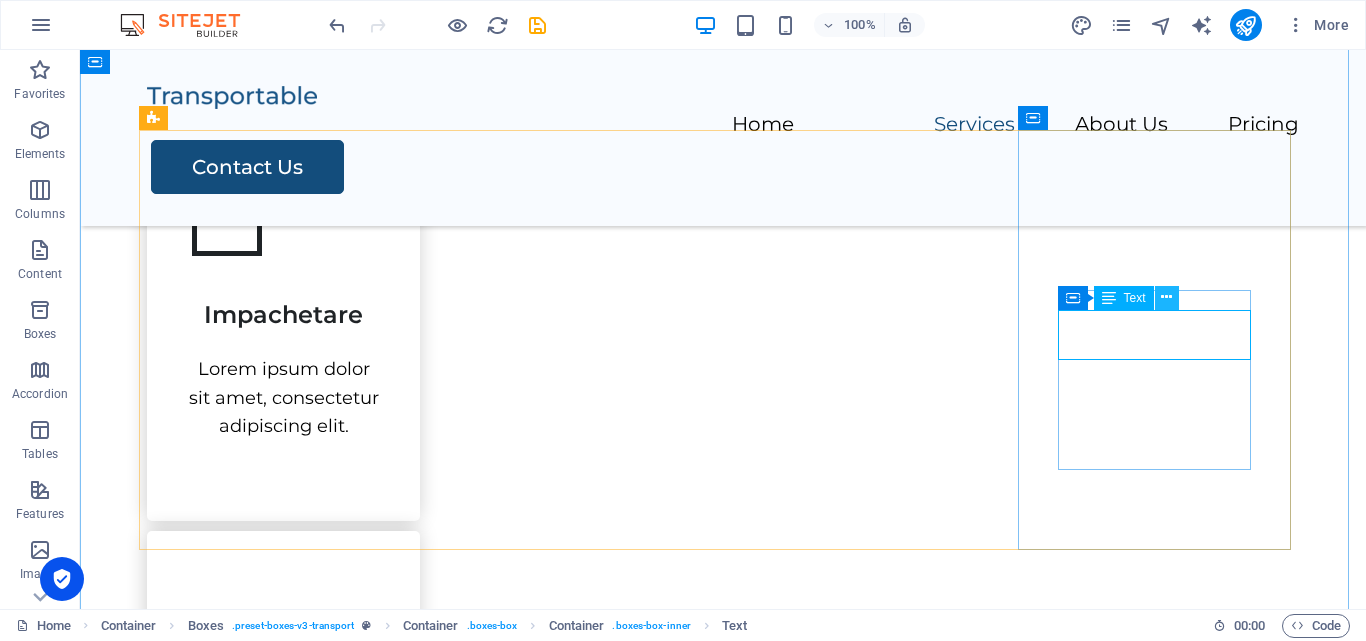 click at bounding box center (1166, 297) 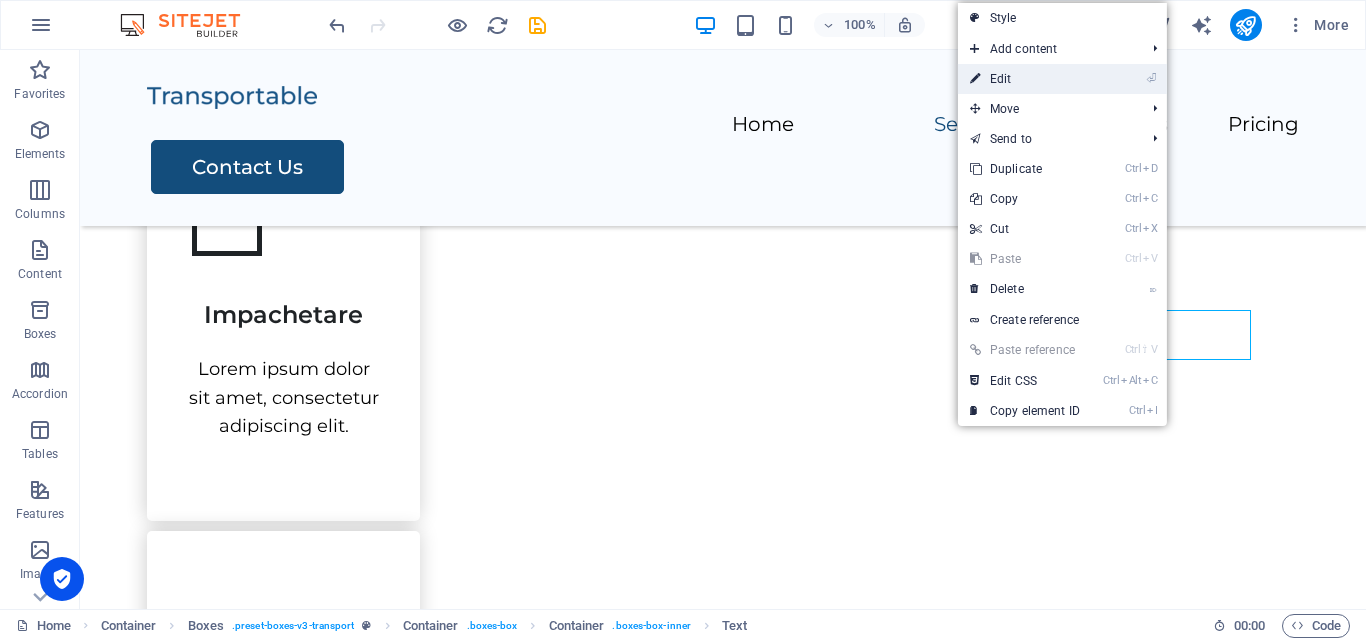 click on "⏎  Edit" at bounding box center (1025, 79) 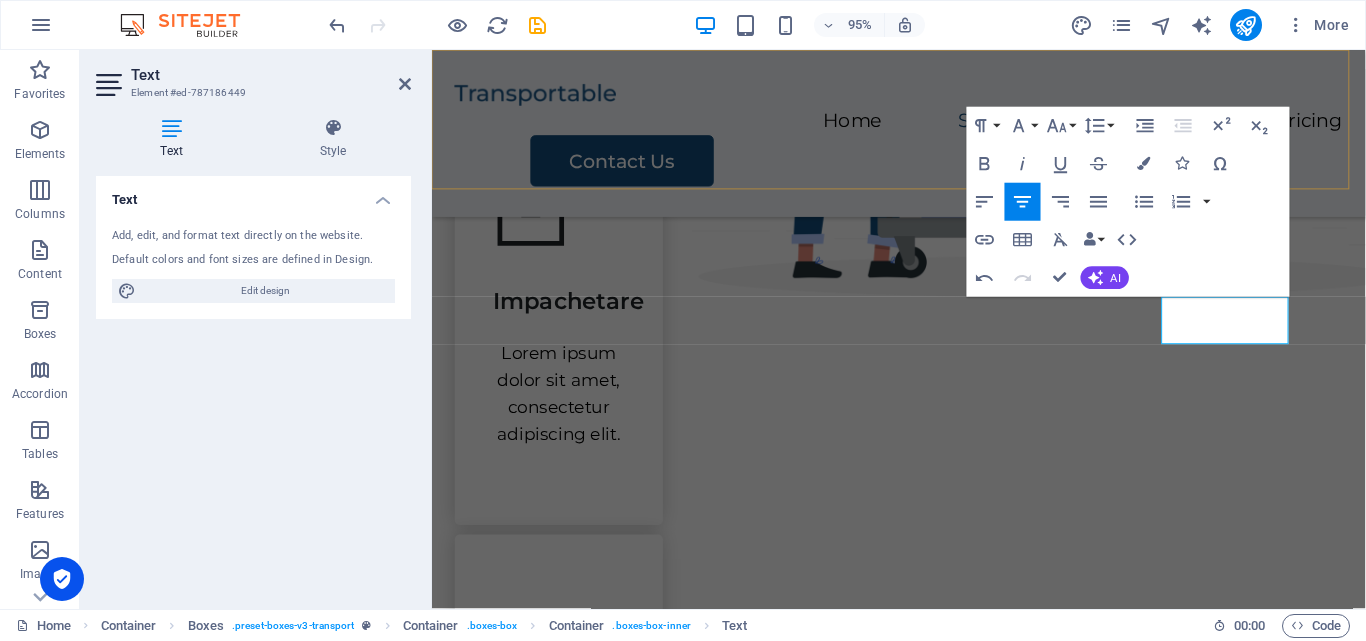 type 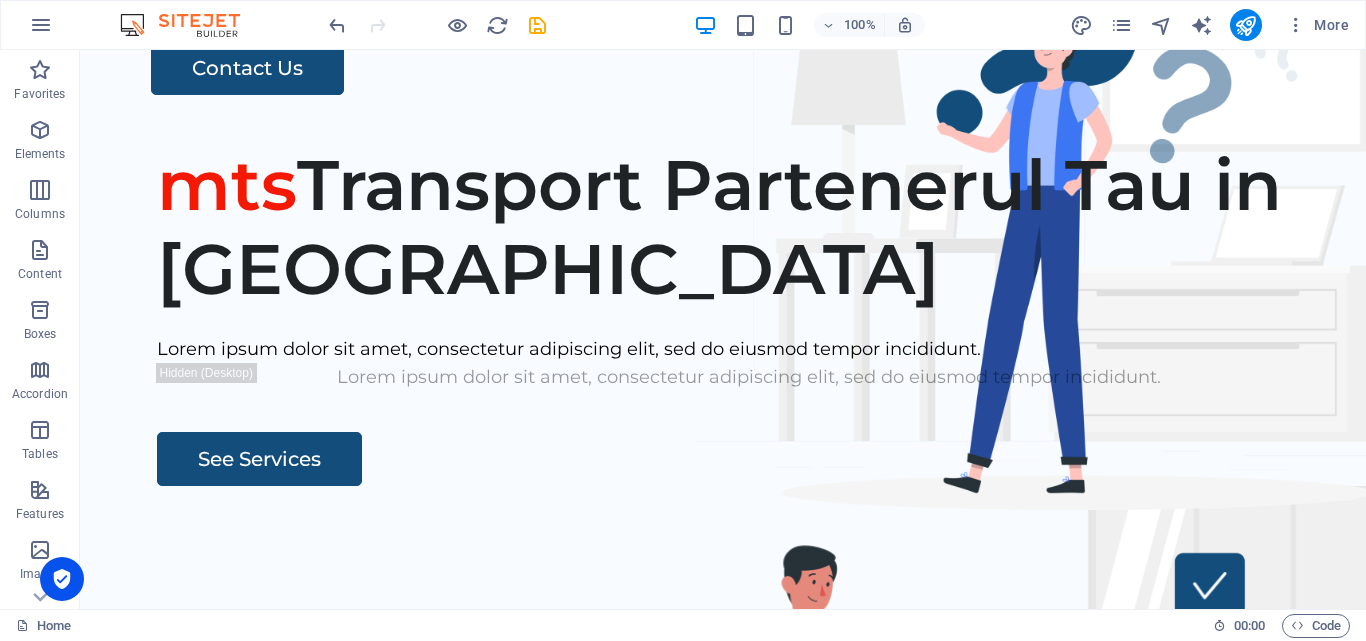 scroll, scrollTop: 0, scrollLeft: 0, axis: both 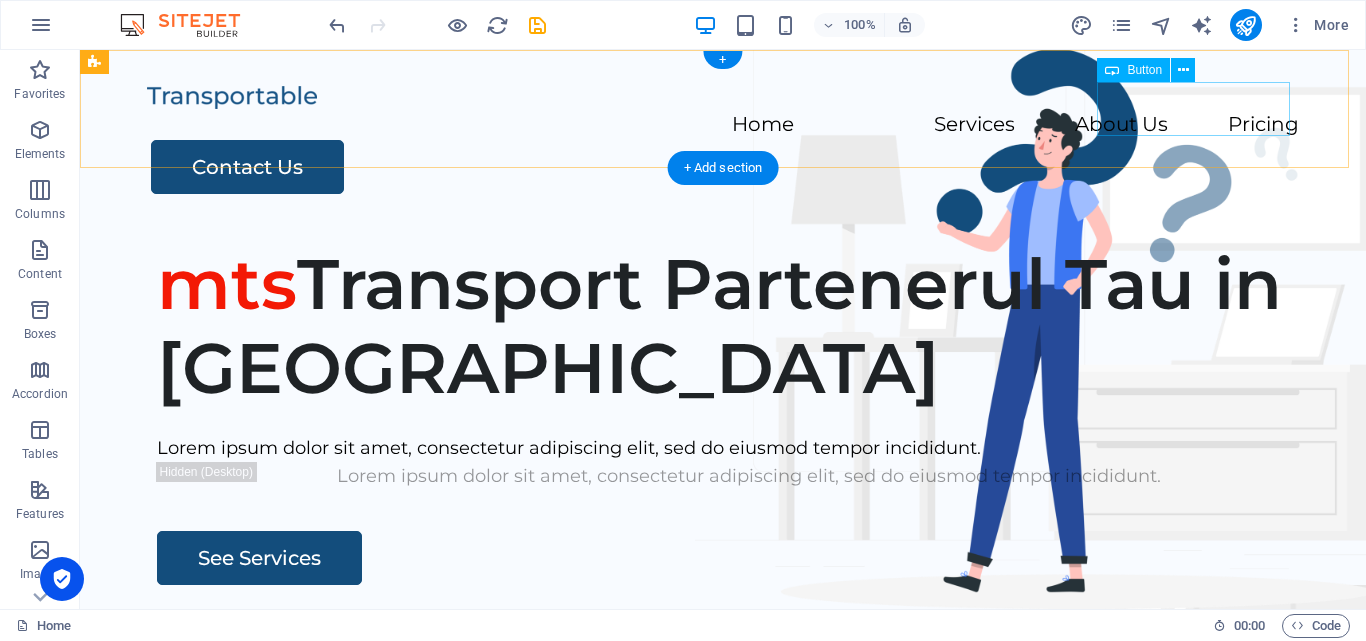 click on "Contact Us" at bounding box center [725, 167] 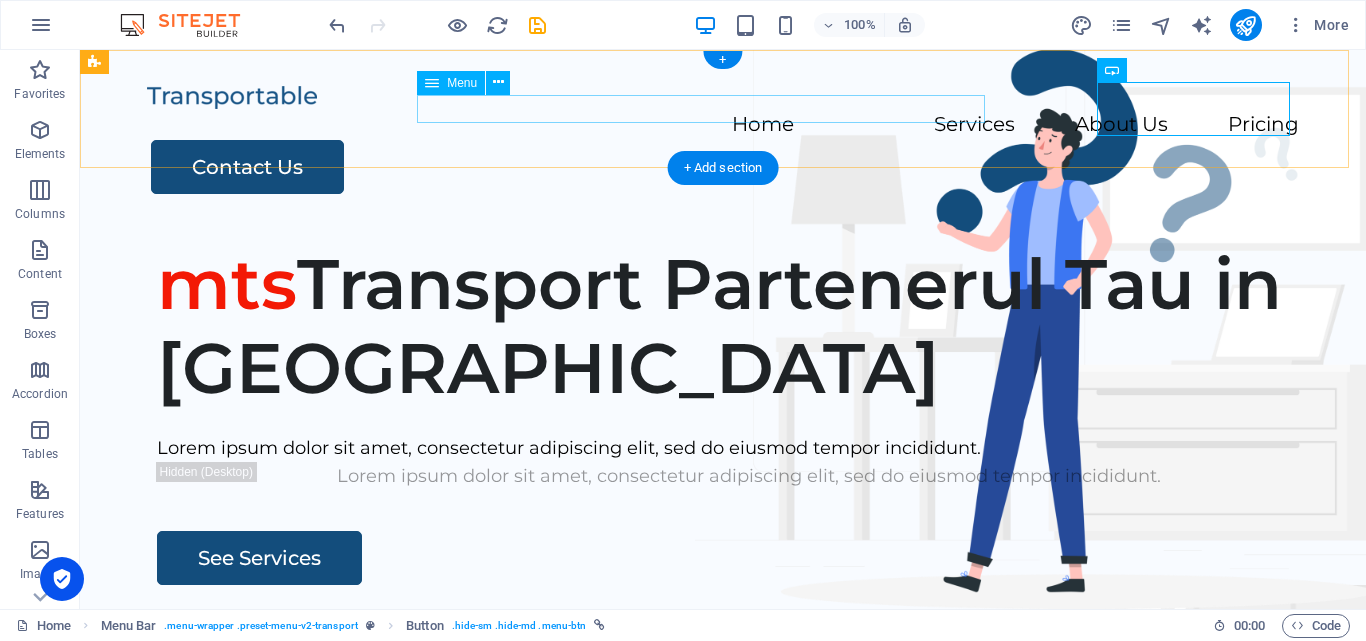 click on "Home Services About Us Pricing" at bounding box center (723, 125) 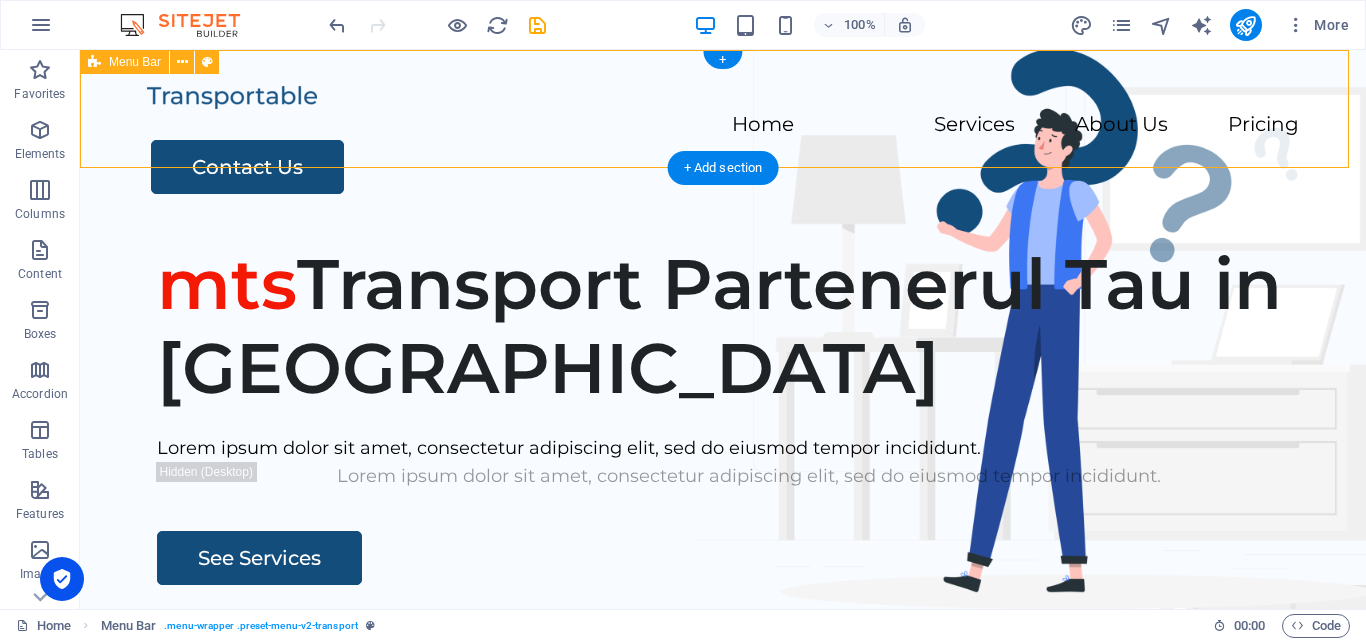 drag, startPoint x: 1328, startPoint y: 88, endPoint x: 1332, endPoint y: 114, distance: 26.305893 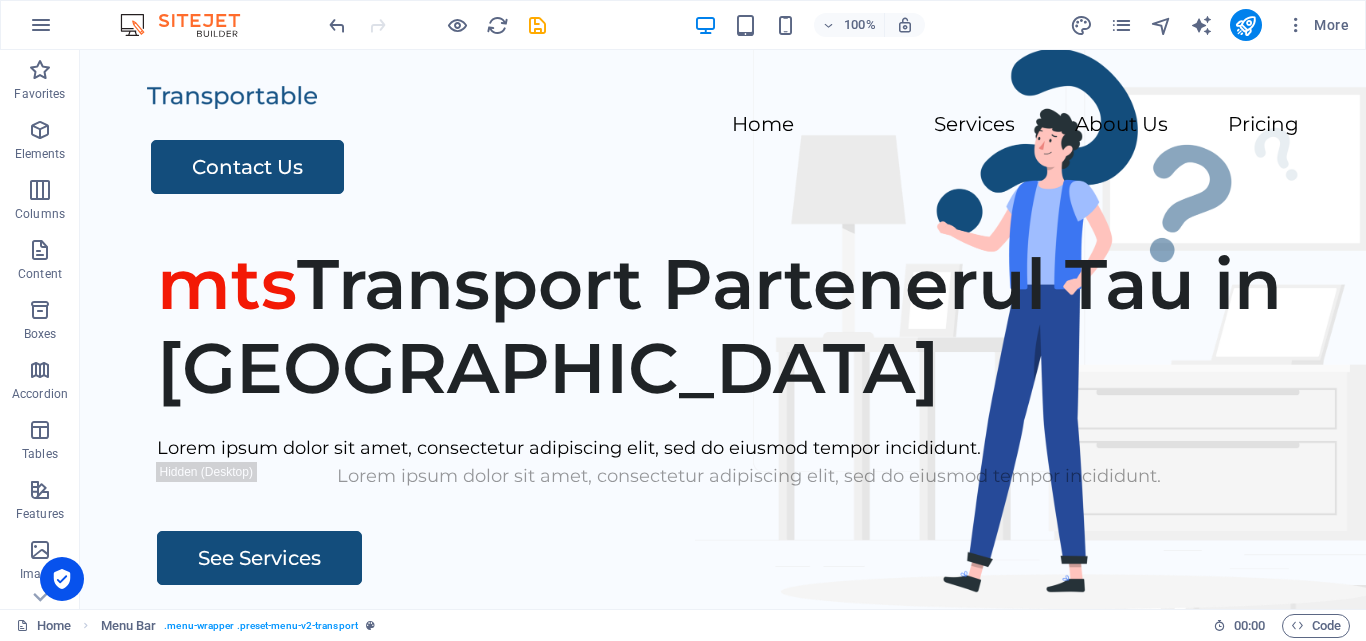 scroll, scrollTop: 564, scrollLeft: 0, axis: vertical 